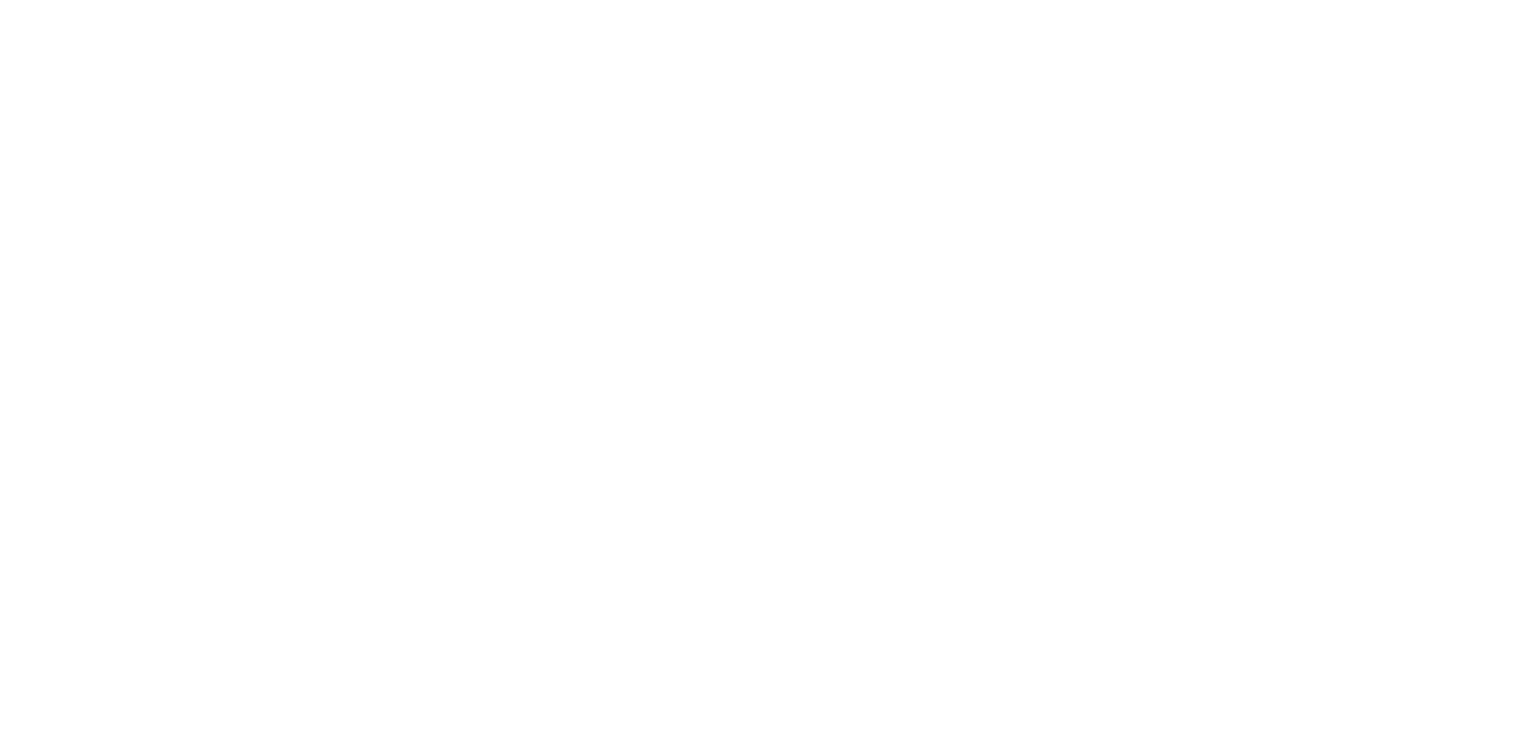 scroll, scrollTop: 0, scrollLeft: 0, axis: both 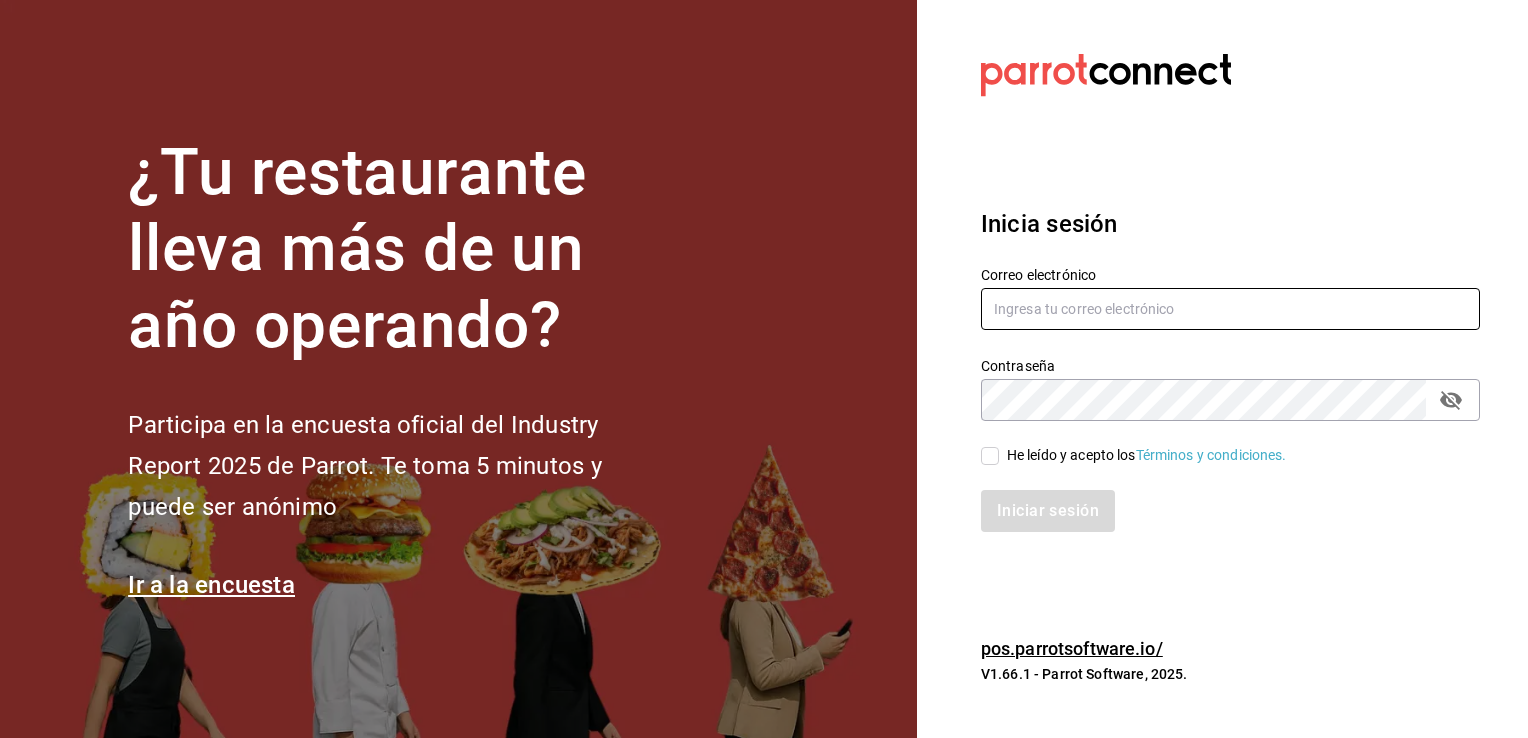 click at bounding box center [1230, 309] 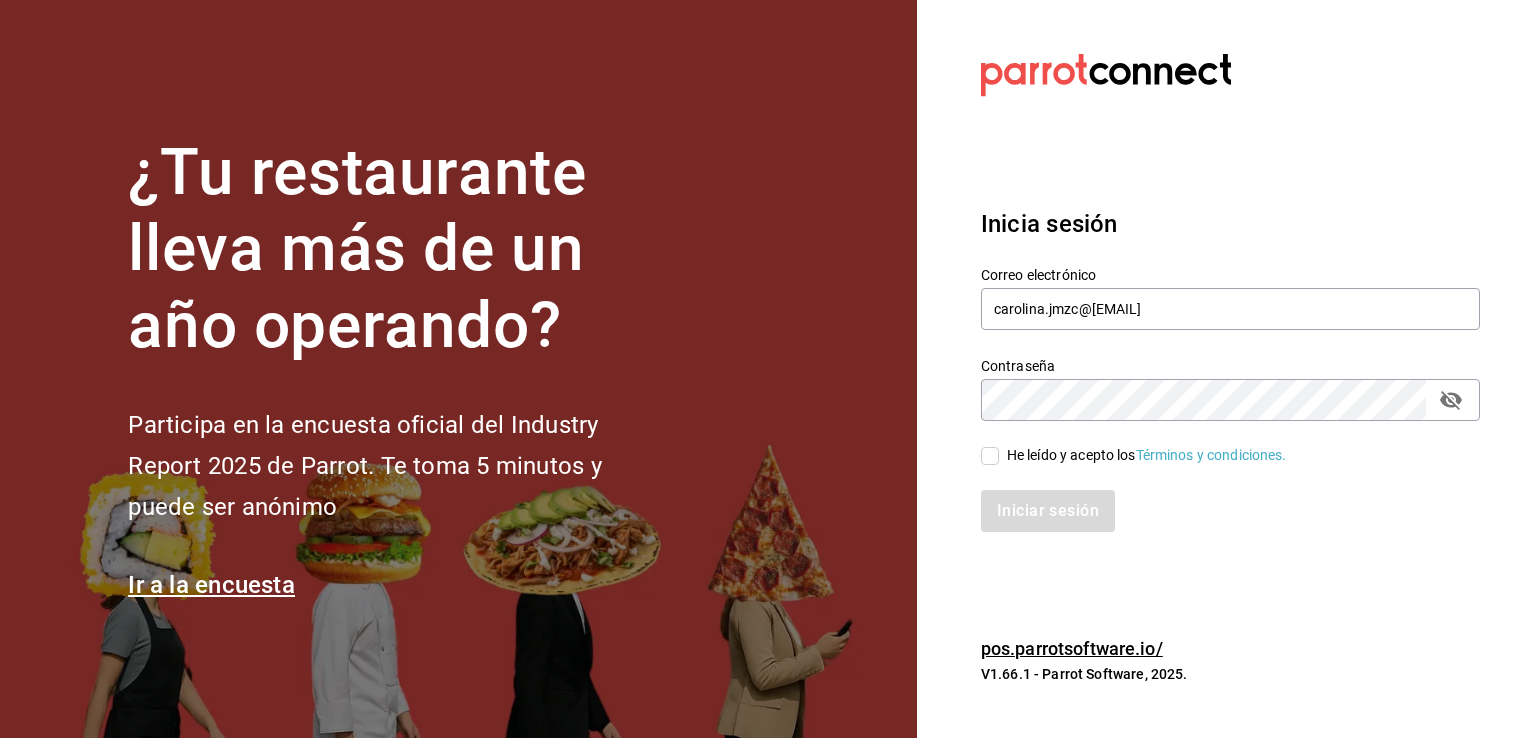 click on "He leído y acepto los  Términos y condiciones." at bounding box center (990, 456) 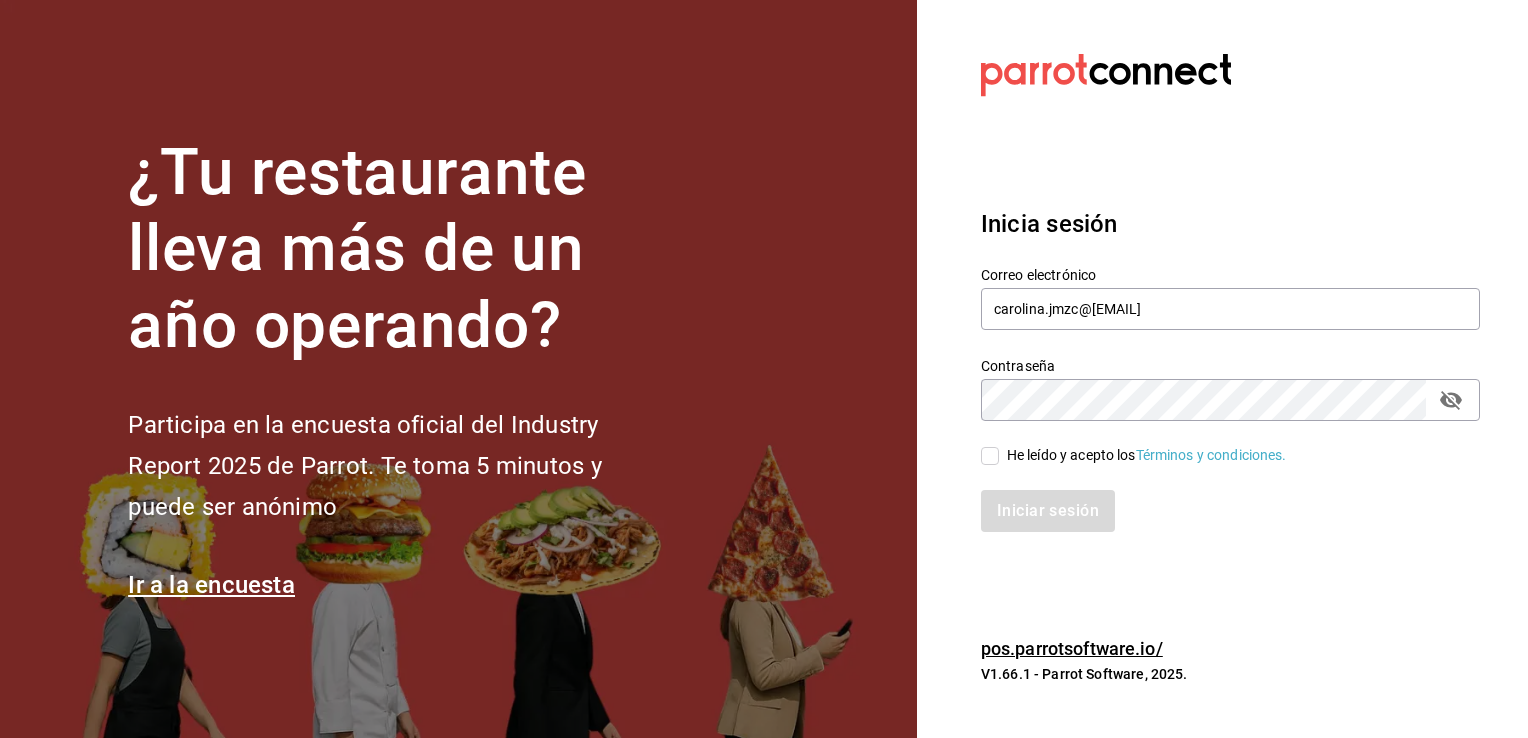 checkbox on "true" 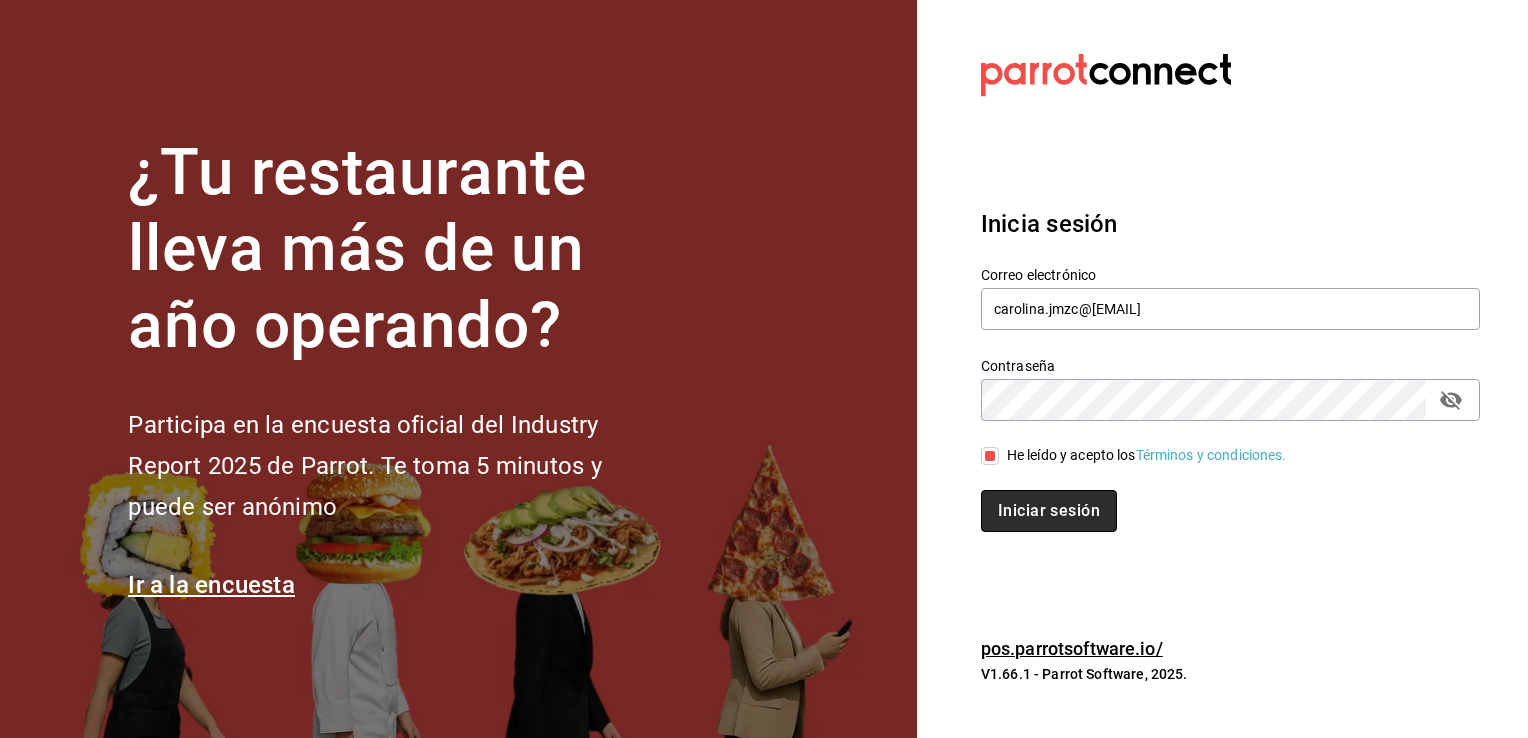 click on "Iniciar sesión" at bounding box center (1049, 511) 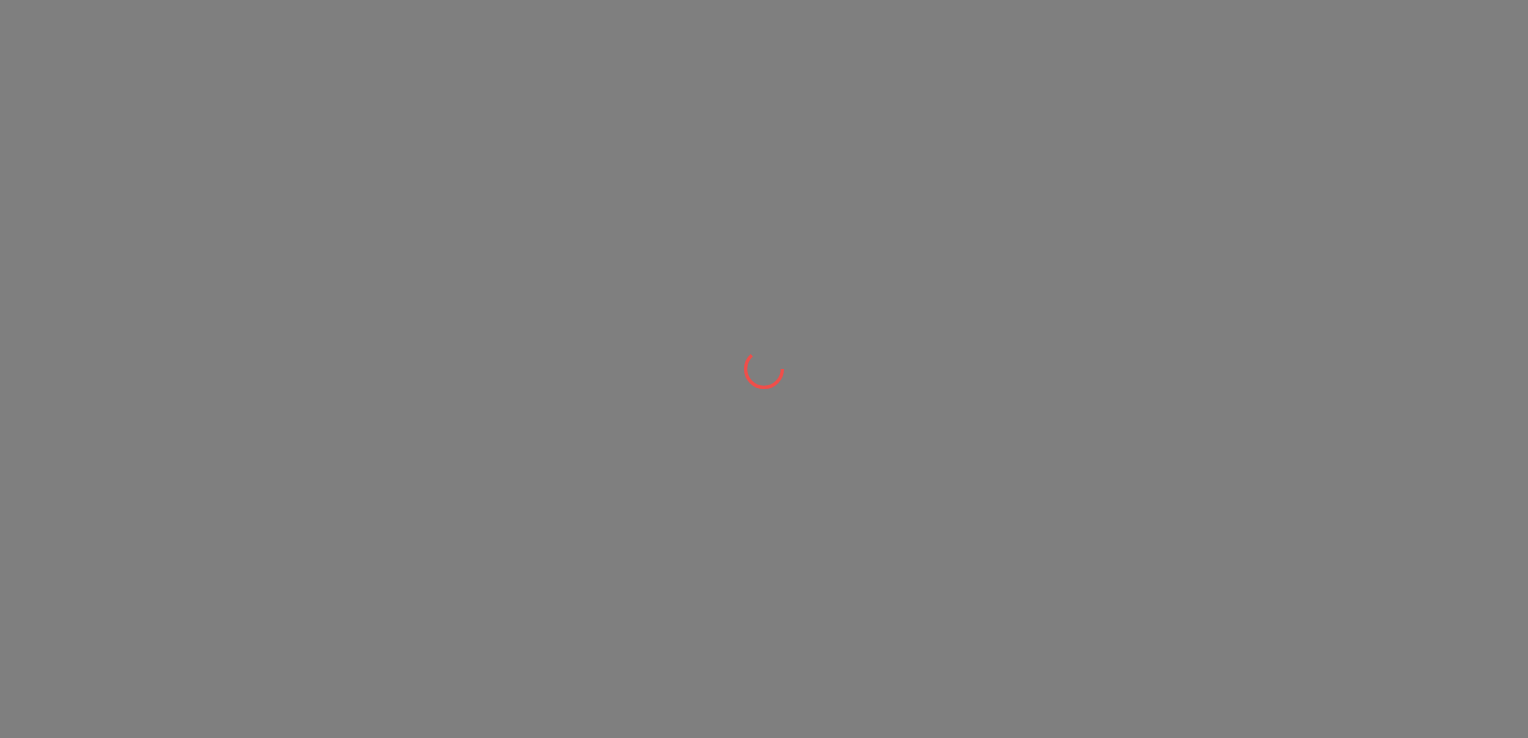 scroll, scrollTop: 0, scrollLeft: 0, axis: both 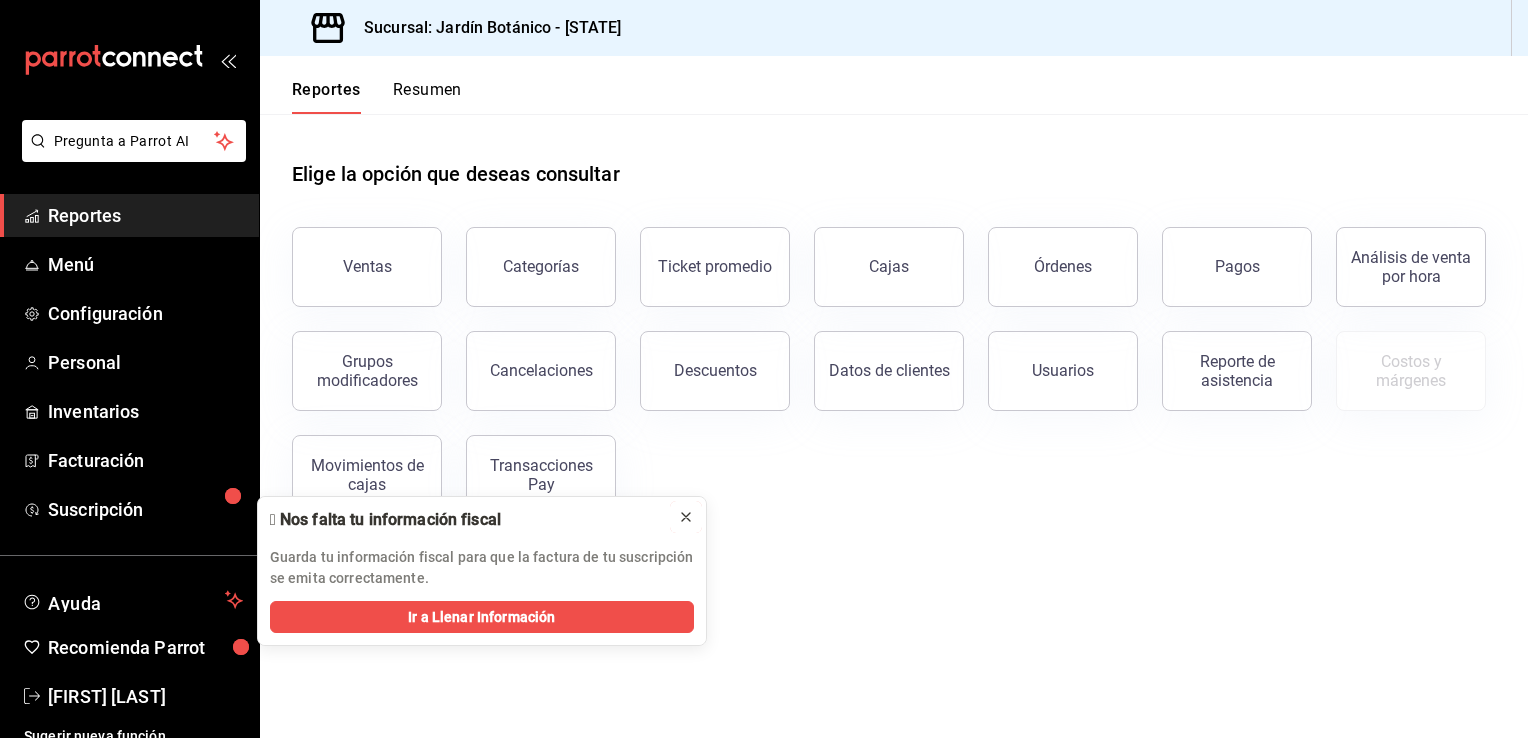 click 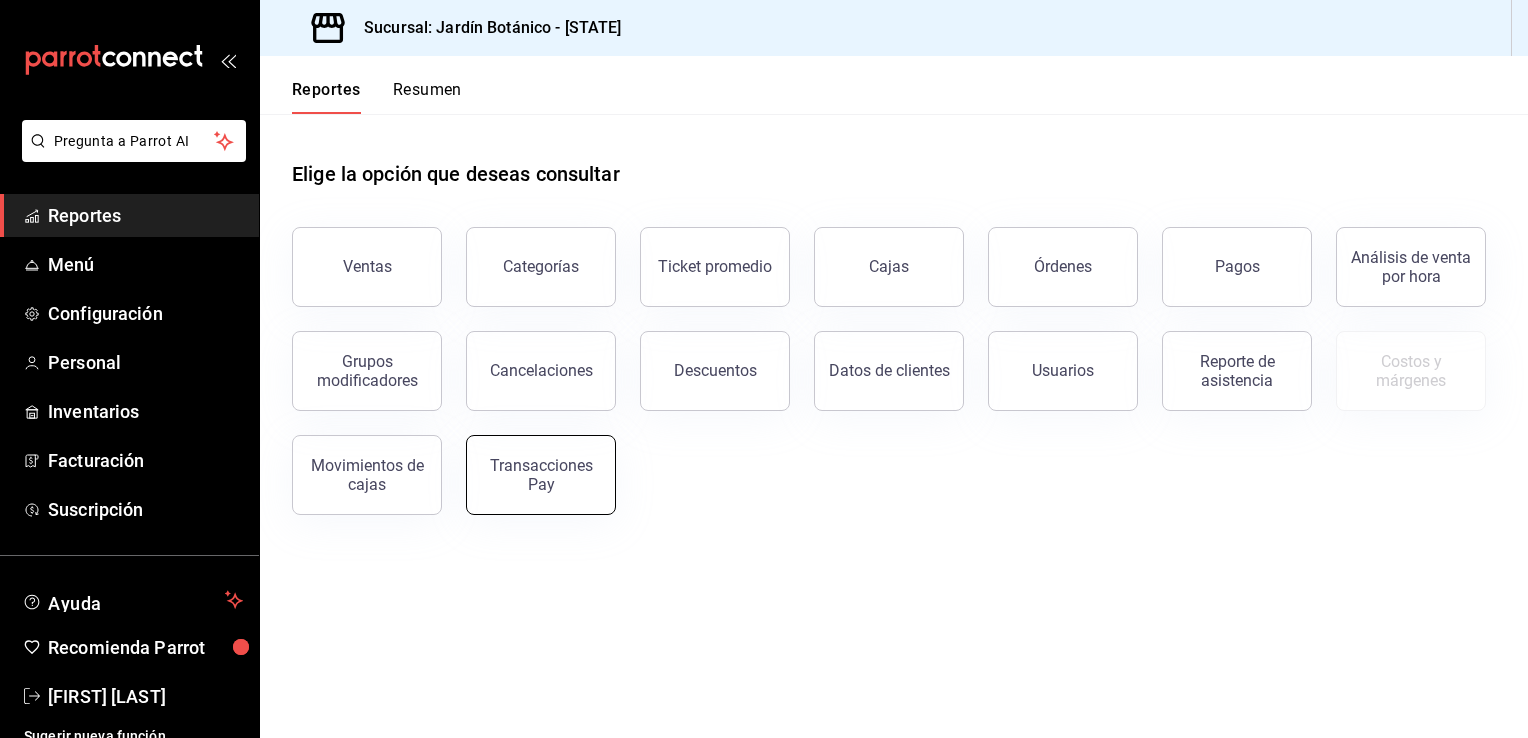 click on "Transacciones Pay" at bounding box center [541, 475] 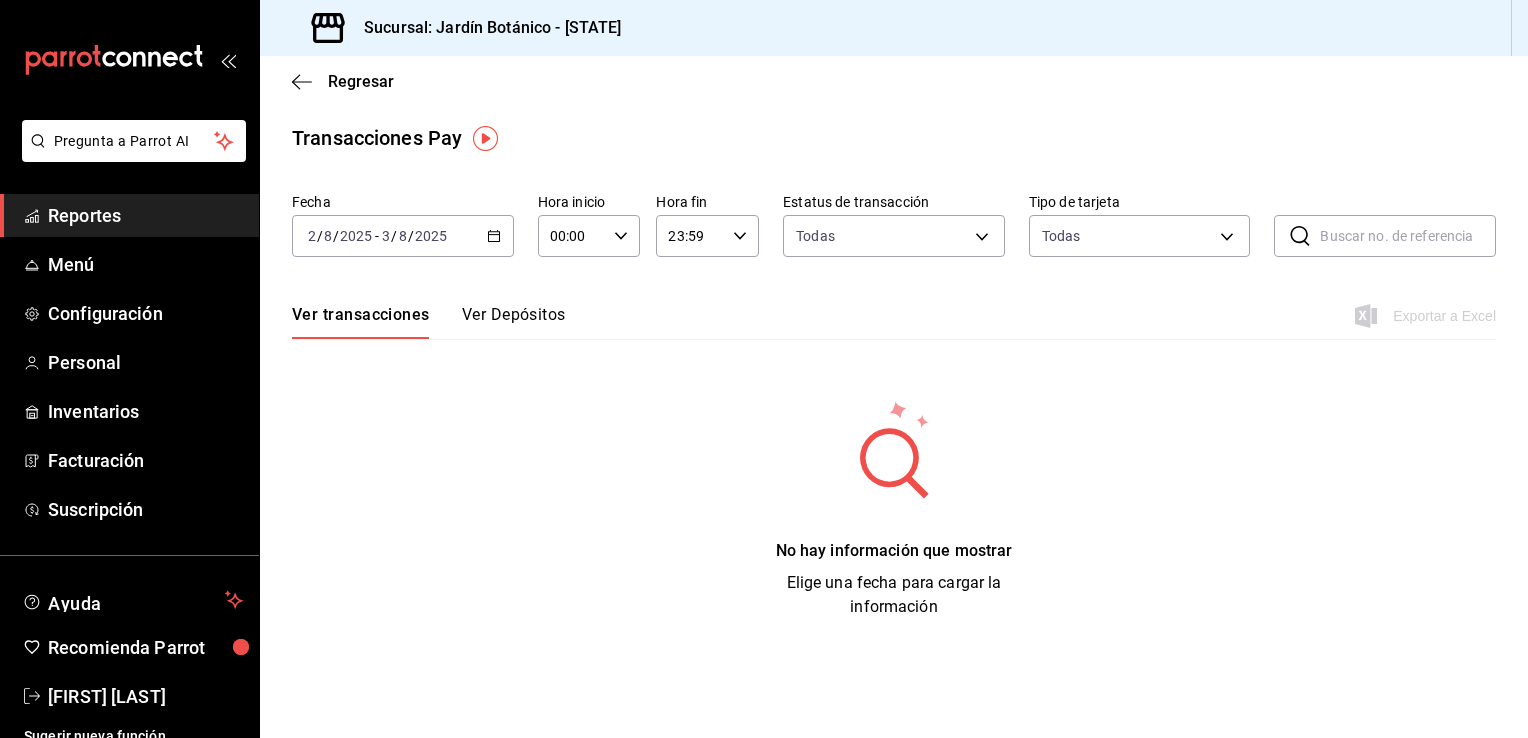 click on "Ver Depósitos" at bounding box center [514, 322] 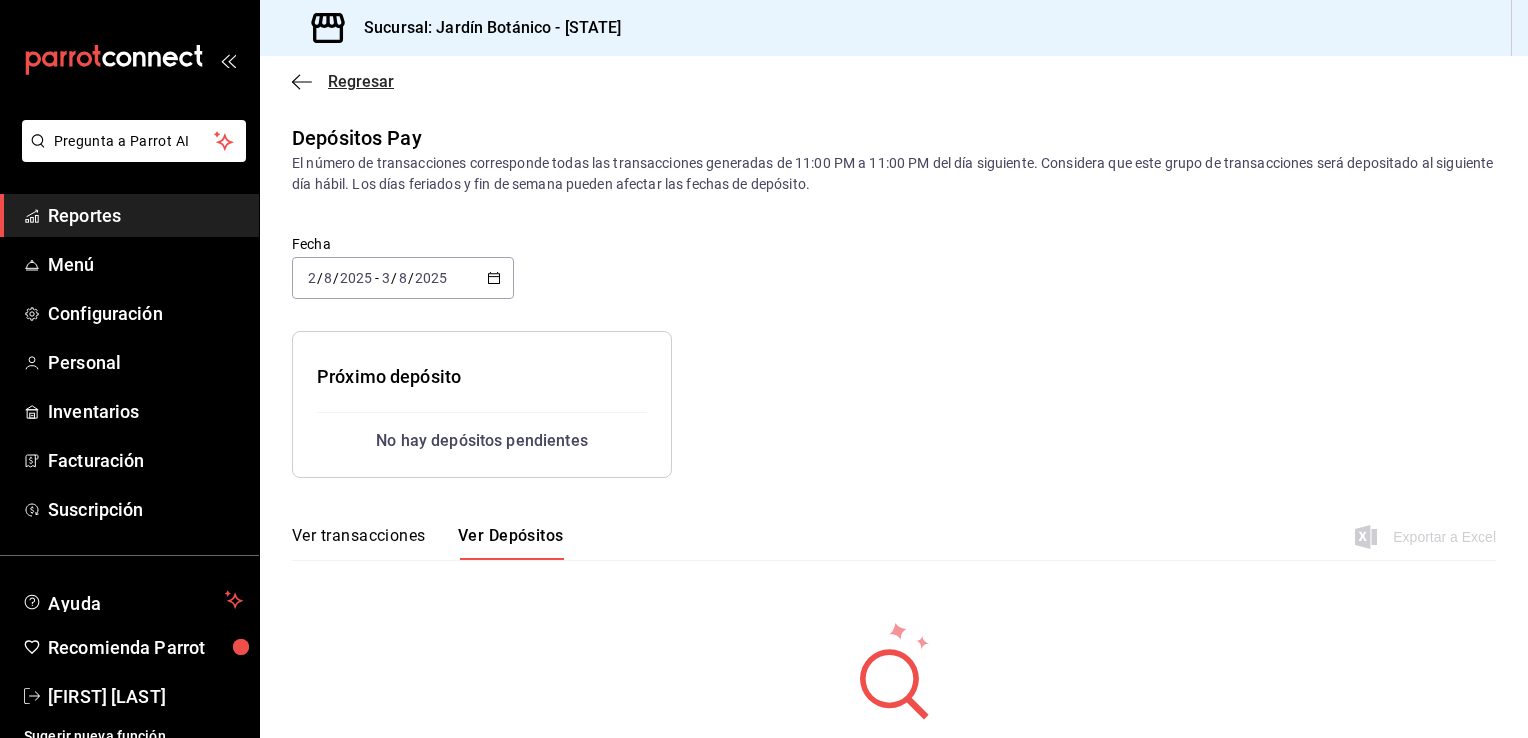 click 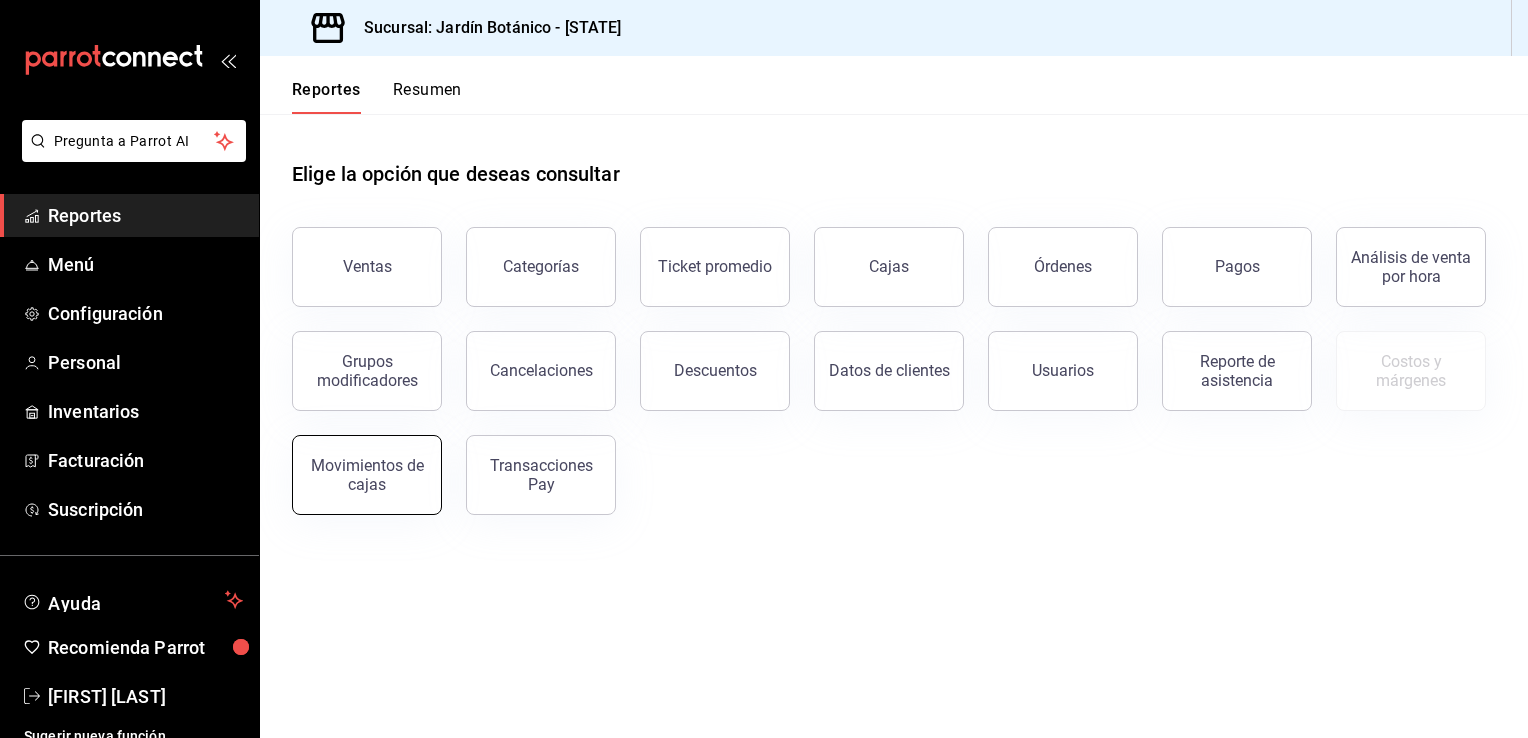 click on "Movimientos de cajas" at bounding box center (367, 475) 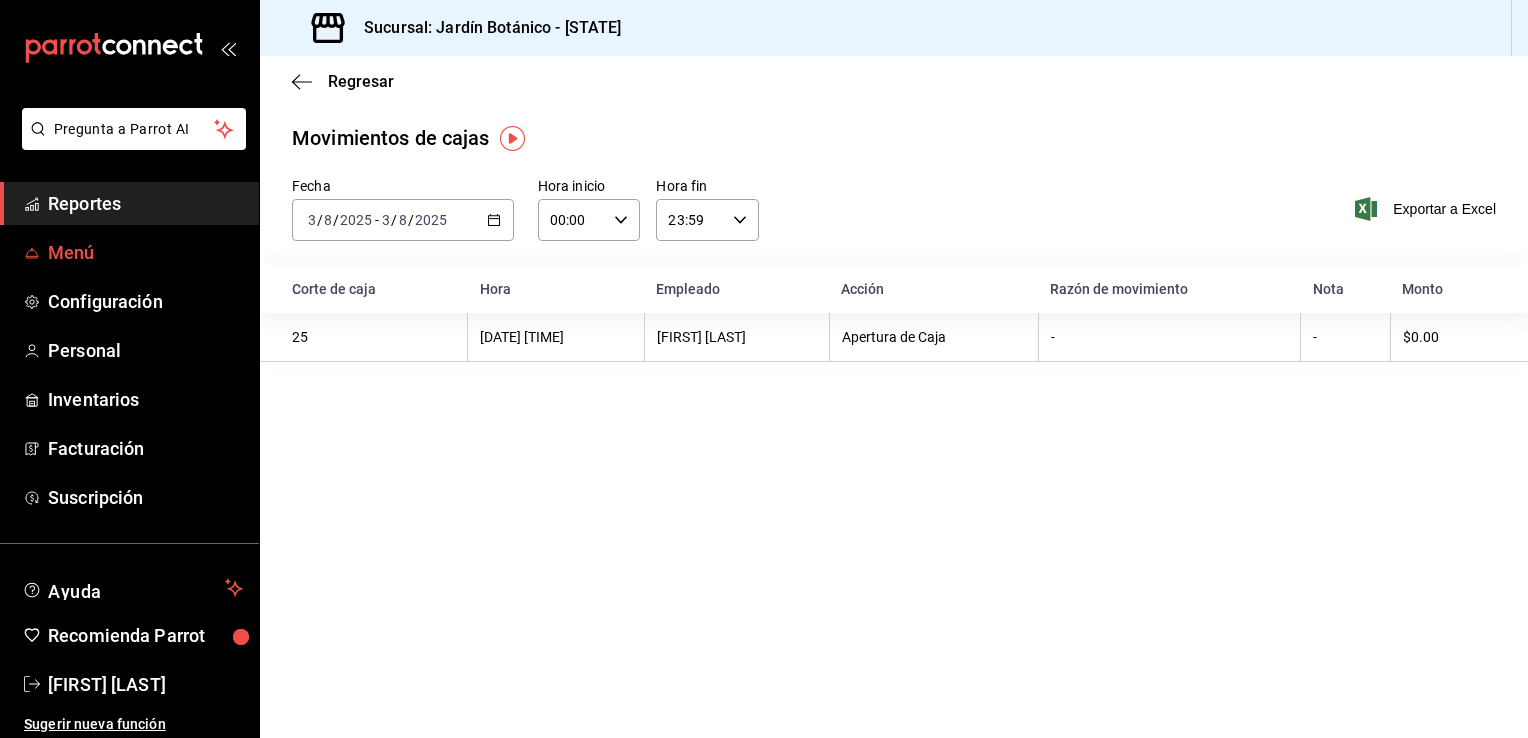 scroll, scrollTop: 16, scrollLeft: 0, axis: vertical 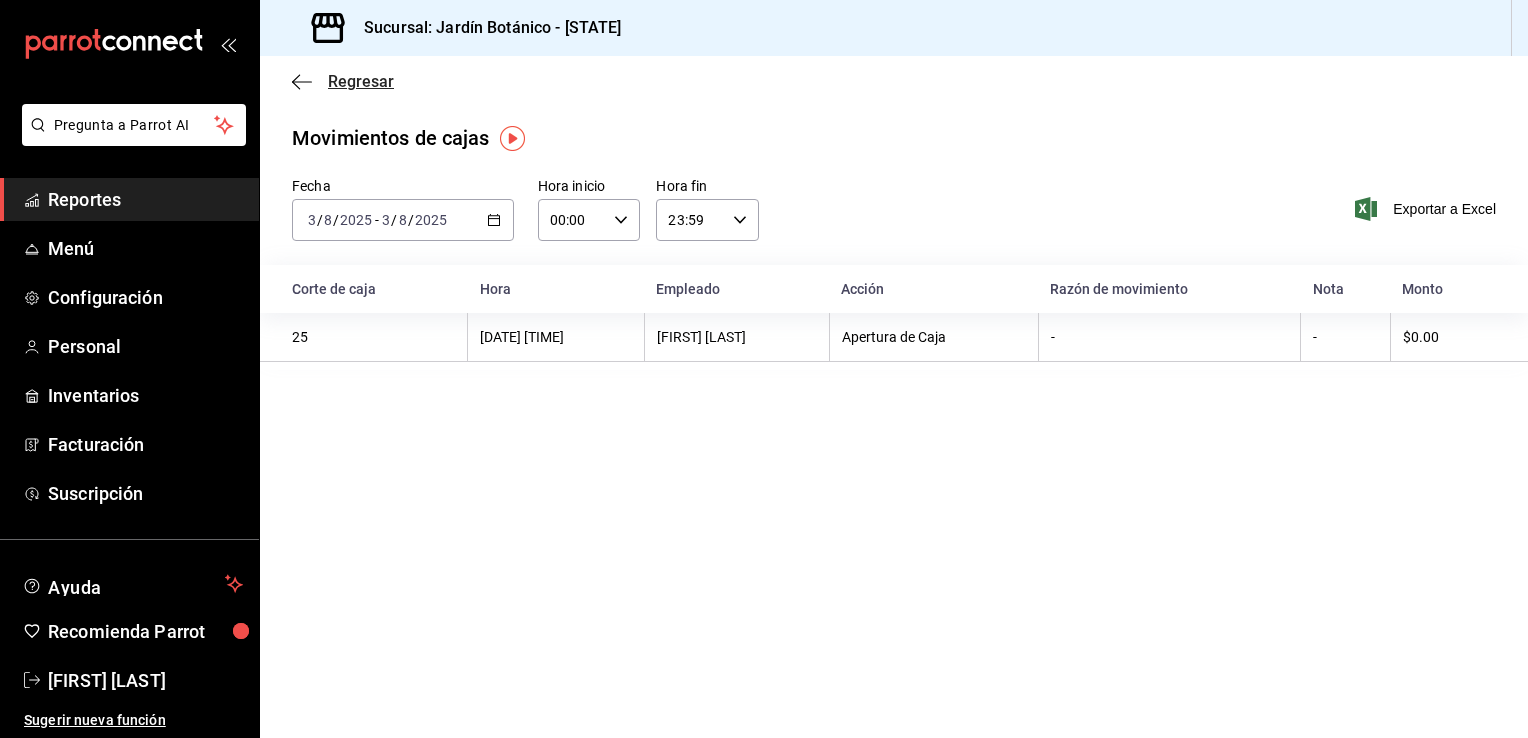 click 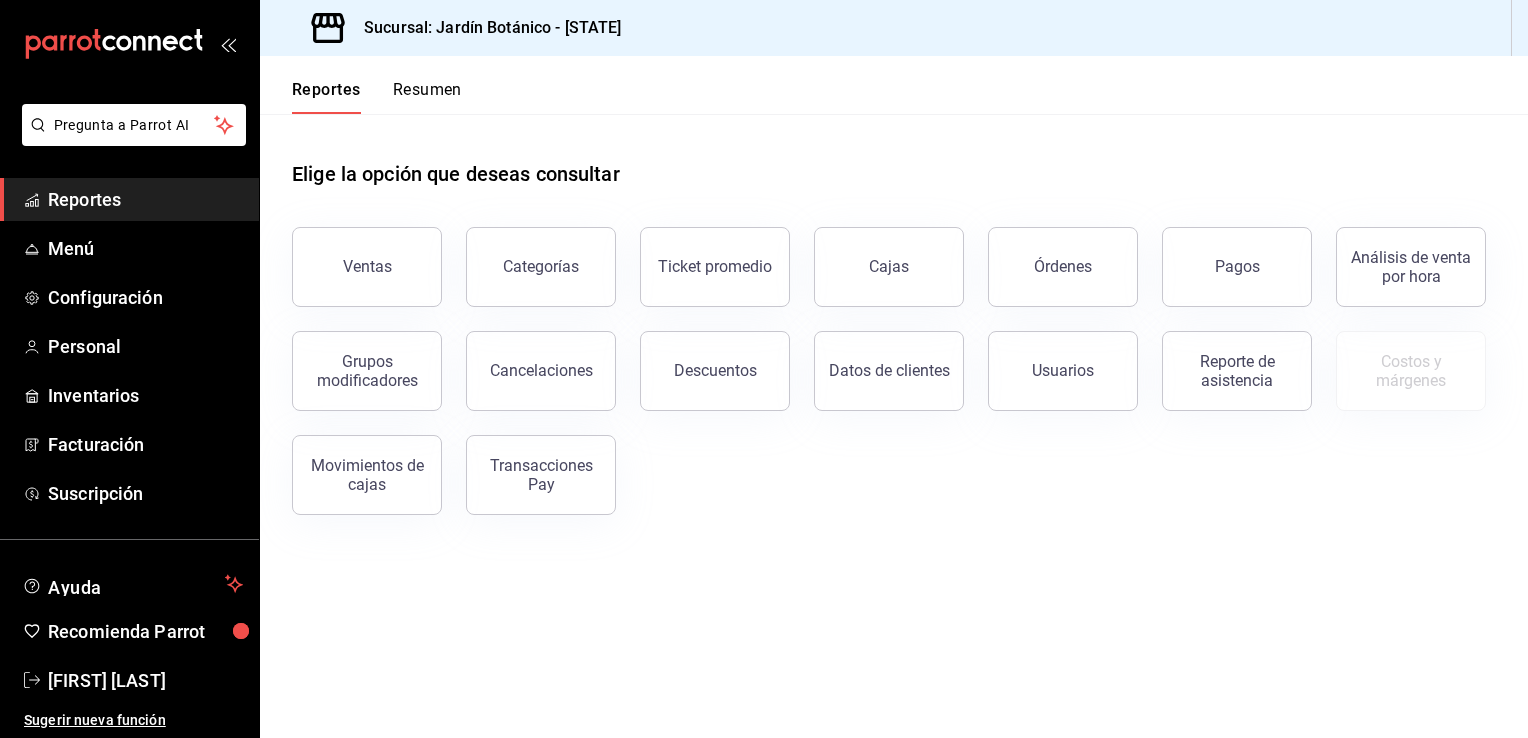 click on "Reportes" at bounding box center (145, 199) 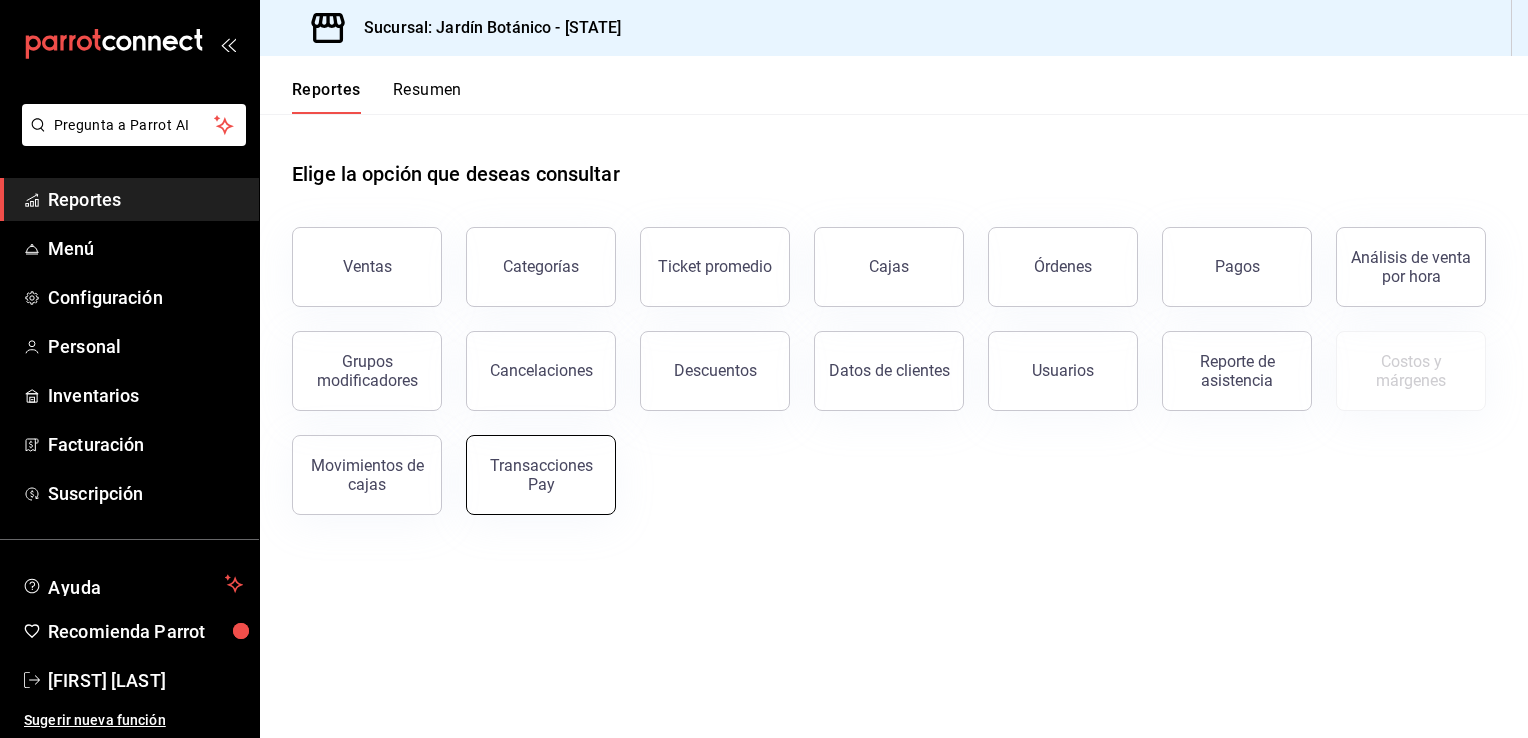 click on "Transacciones Pay" at bounding box center (541, 475) 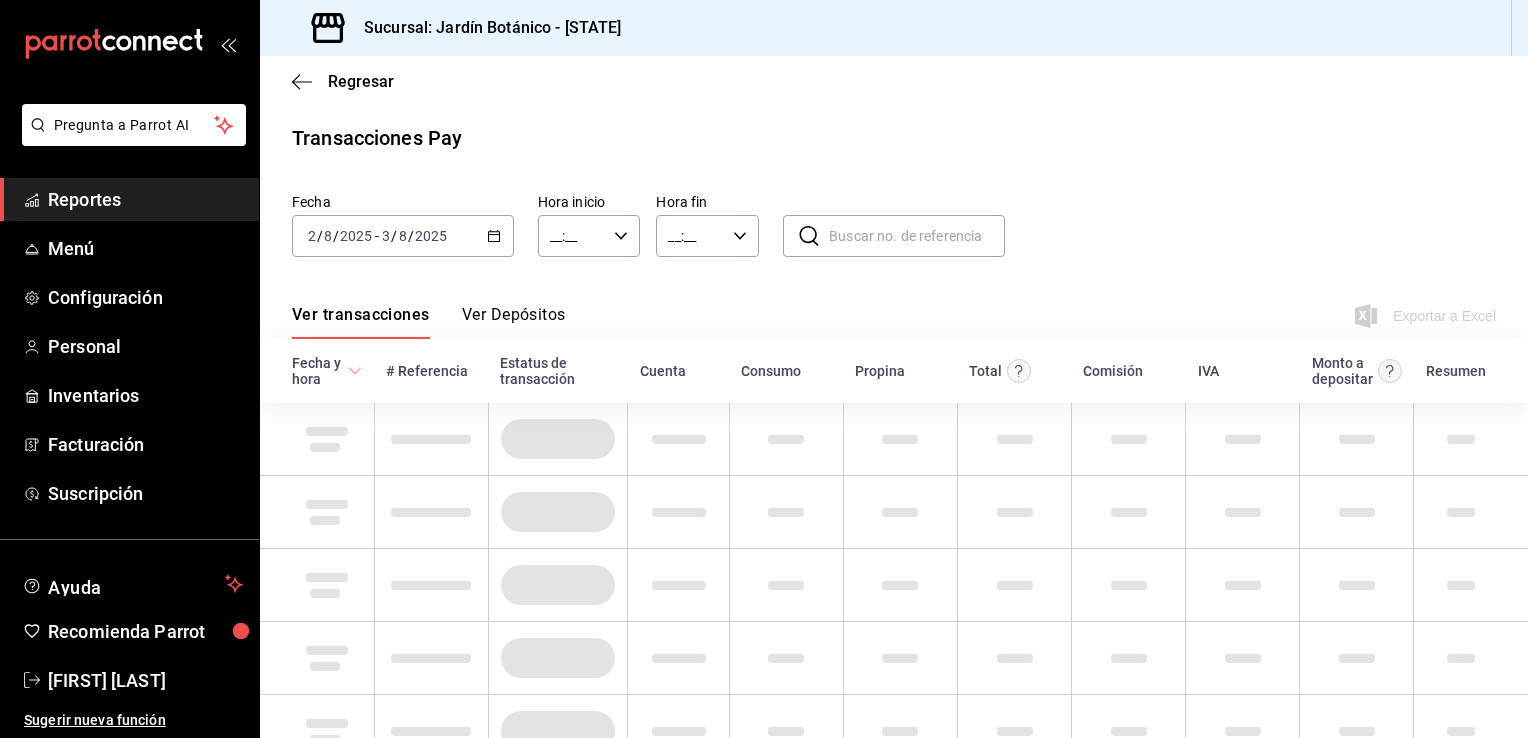 type on "00:00" 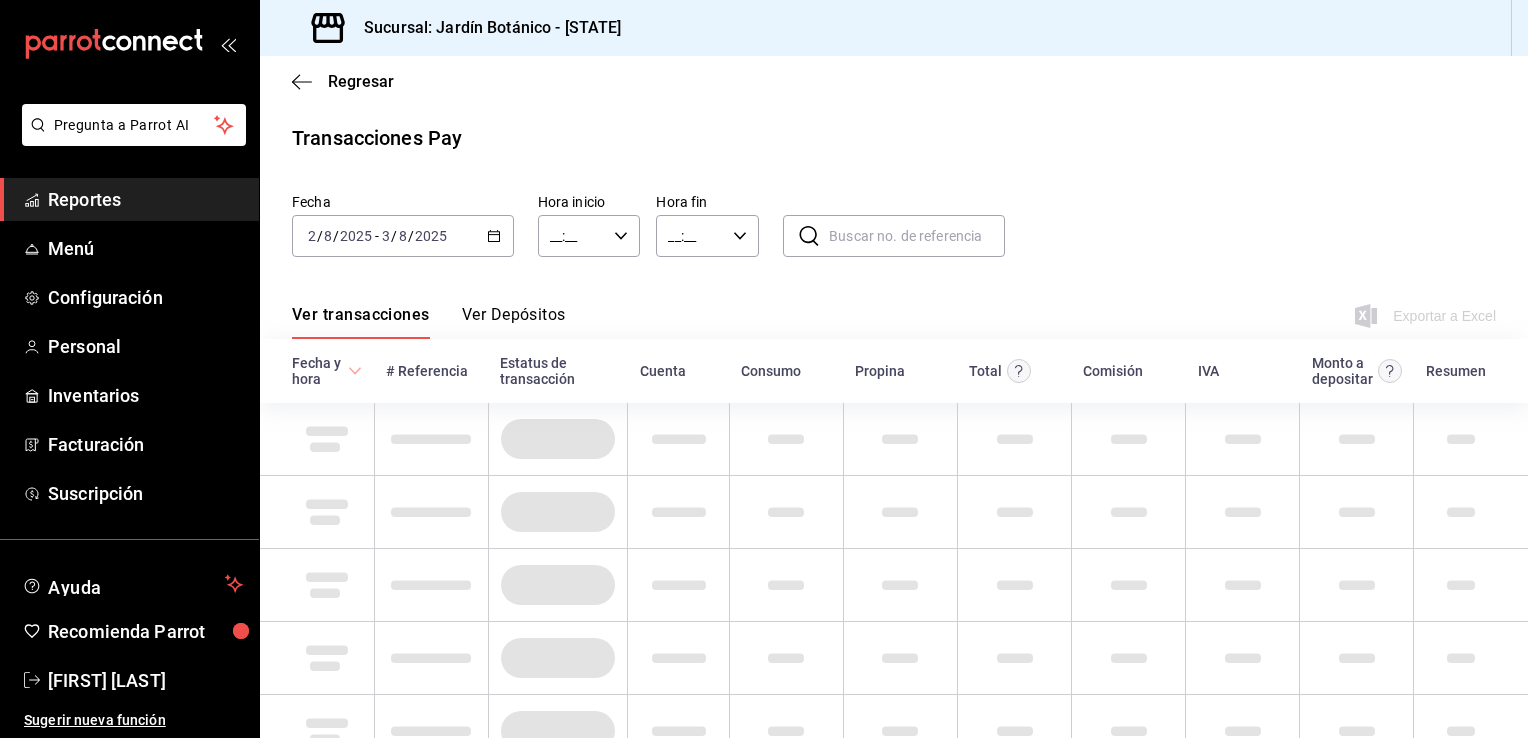 type on "23:59" 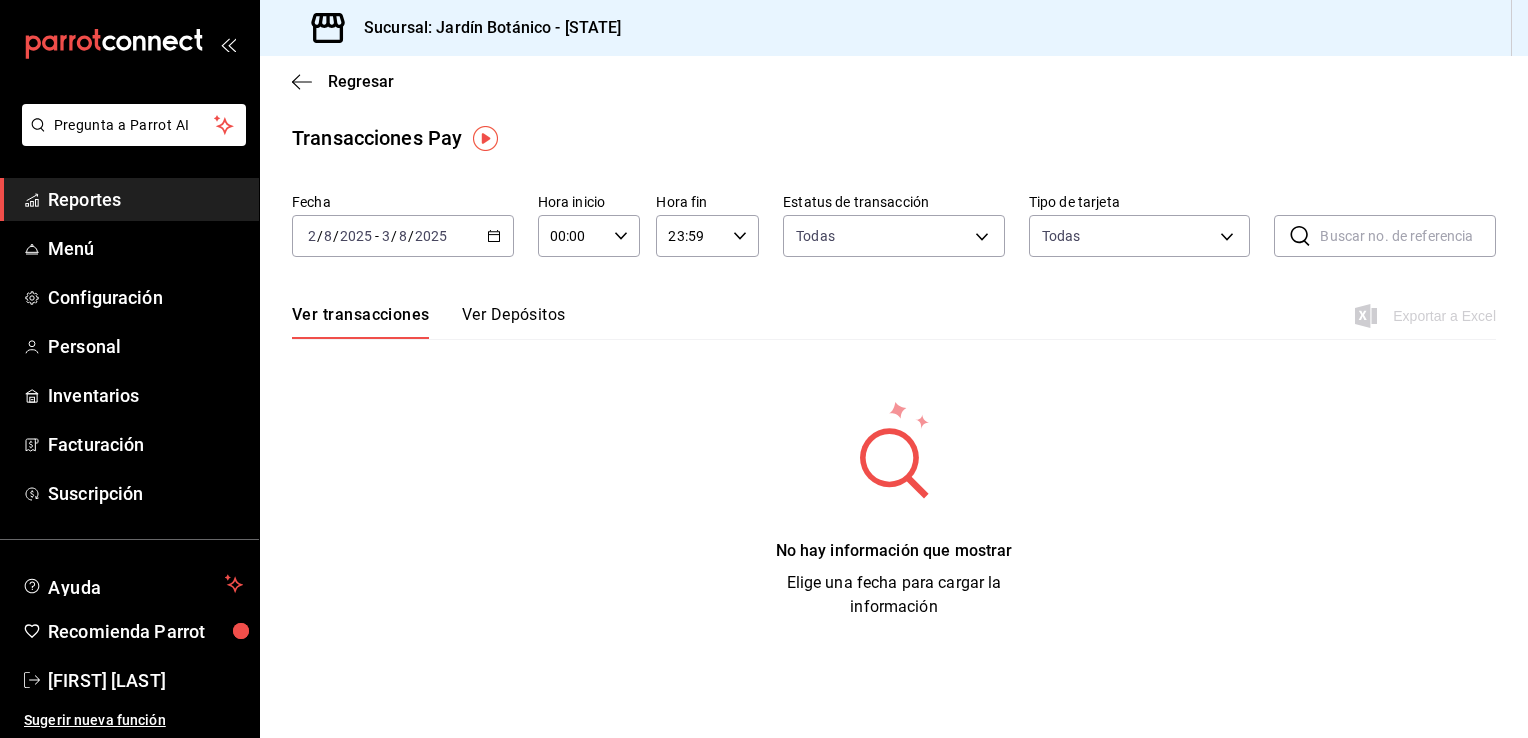 click 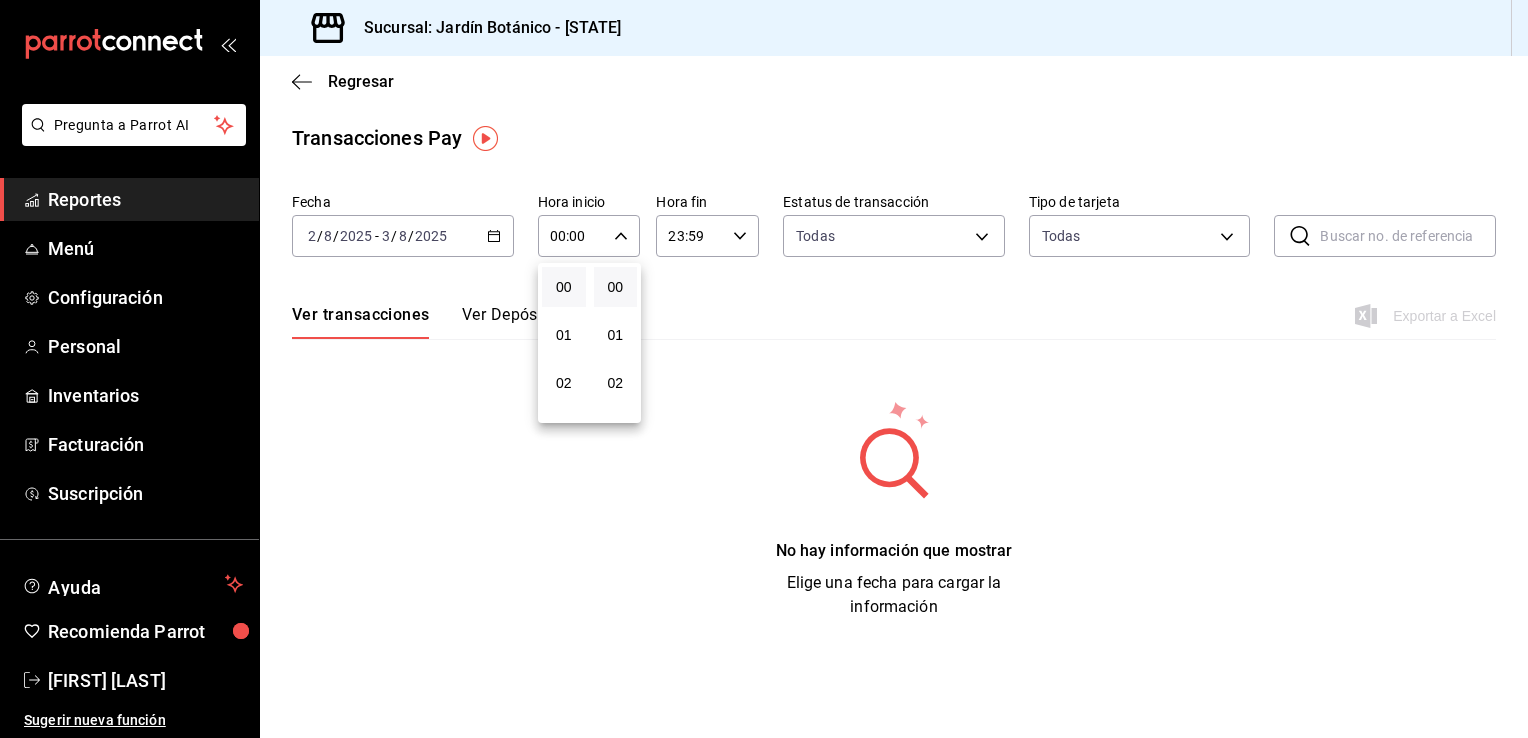 click at bounding box center [764, 369] 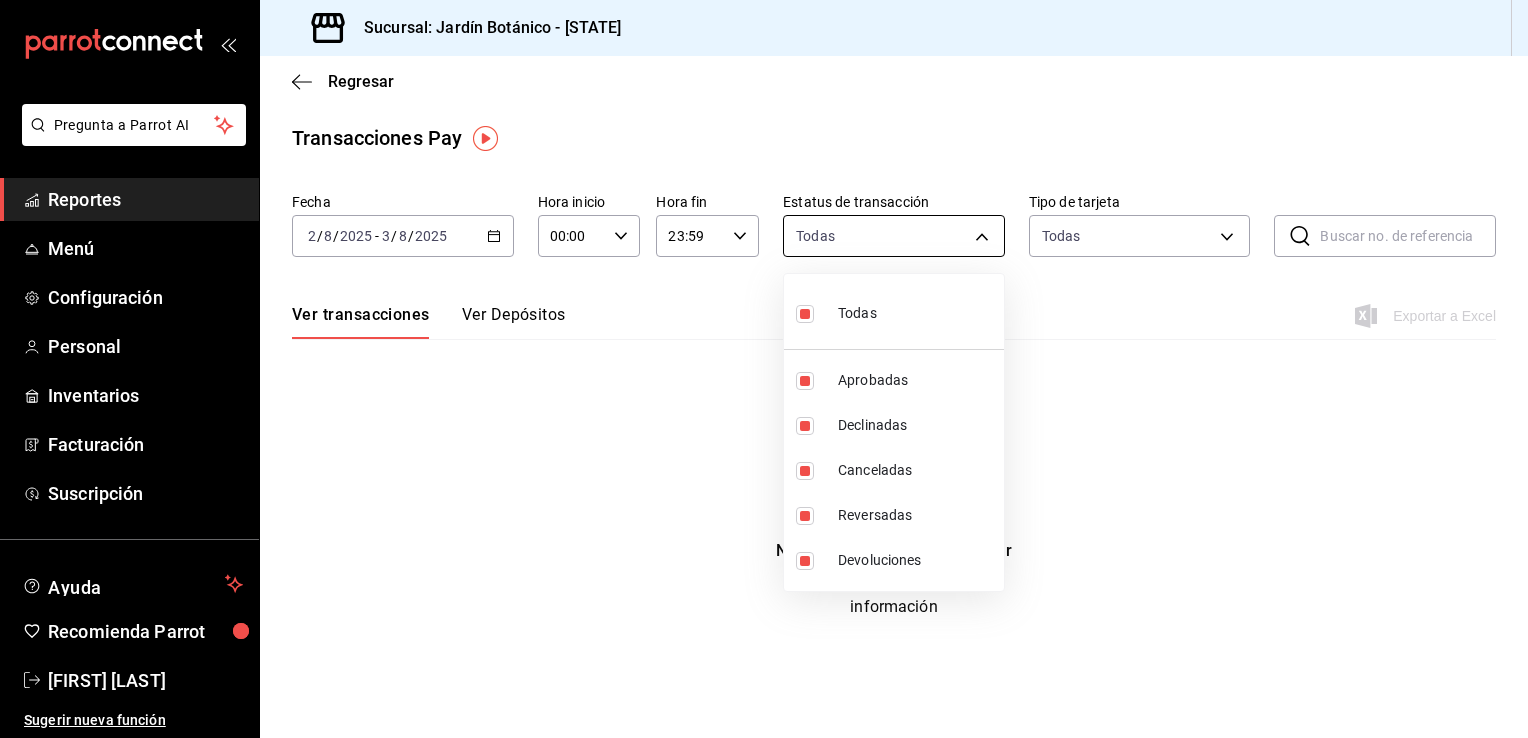 click on "Pregunta a Parrot AI Reportes   Menú   Configuración   Personal   Inventarios   Facturación   Suscripción   Ayuda Recomienda Parrot   [FIRST] [LAST]   Sugerir nueva función   Sucursal: Jardín Botánico (BC) Regresar Transacciones Pay Fecha 2025-08-02 2 / 8 / [YEAR] - 2025-08-03 3 / 8 / [YEAR] Hora inicio 00:00 Hora inicio Hora fin 23:59 Hora fin Estatus de transacción Todas approved,failed,canceled,reversed,refunded Tipo de tarjeta Todas AMERICAN_EXPRESS,MASTERCARD,VISA,DISCOVER,UNDEFINED ​ ​ Ver transacciones Ver Depósitos Exportar a Excel No hay información que mostrar Elige una fecha para cargar la información Pregunta a Parrot AI Reportes   Menú   Configuración   Personal   Inventarios   Facturación   Suscripción   Ayuda Recomienda Parrot   [FIRST] [LAST]   Sugerir nueva función   GANA 1 MES GRATIS EN TU SUSCRIPCIÓN AQUÍ Ver video tutorial Ir a video Visitar centro de ayuda (81) [PHONE] soporte@[DOMAIN].io Visitar centro de ayuda (81) [PHONE] soporte@[DOMAIN].io" at bounding box center (764, 369) 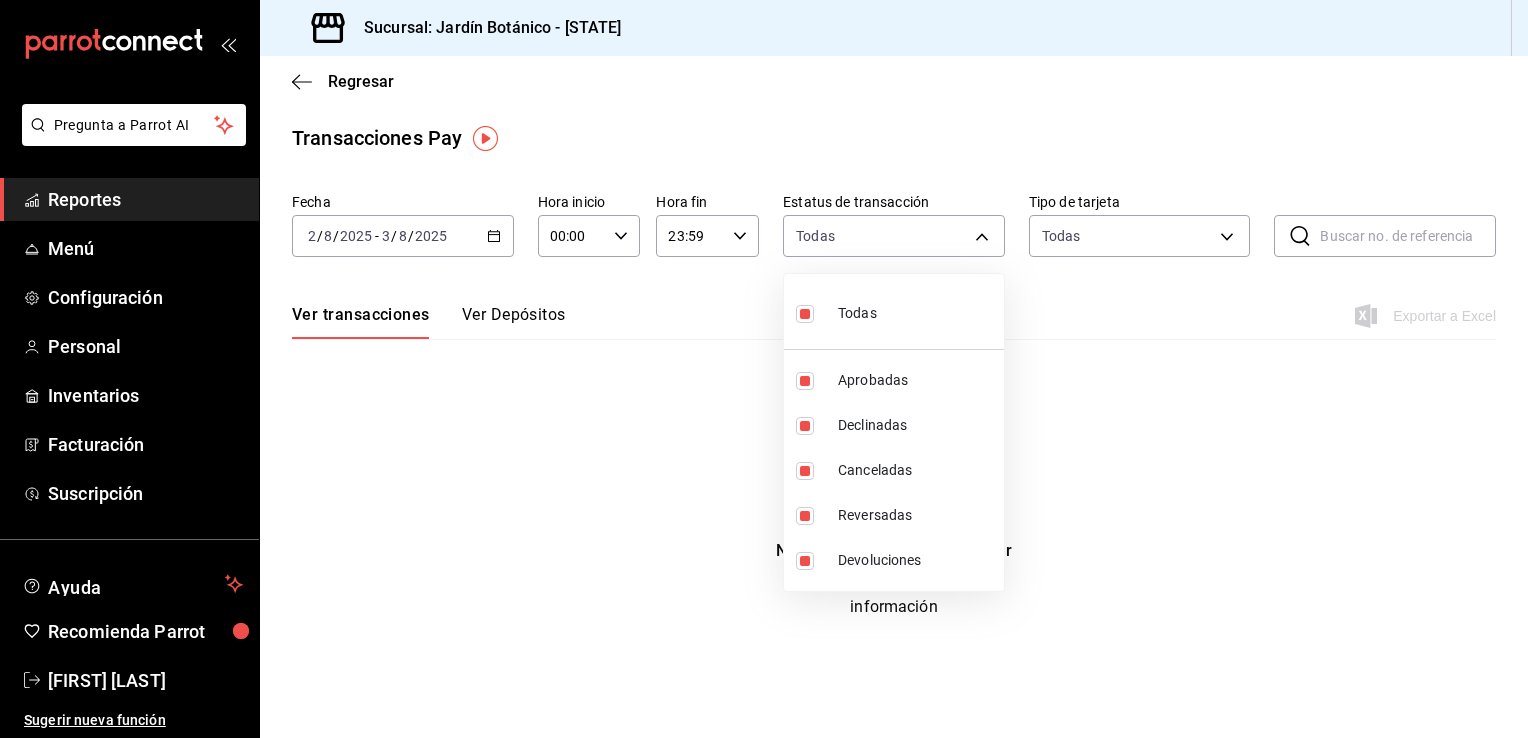 click at bounding box center (764, 369) 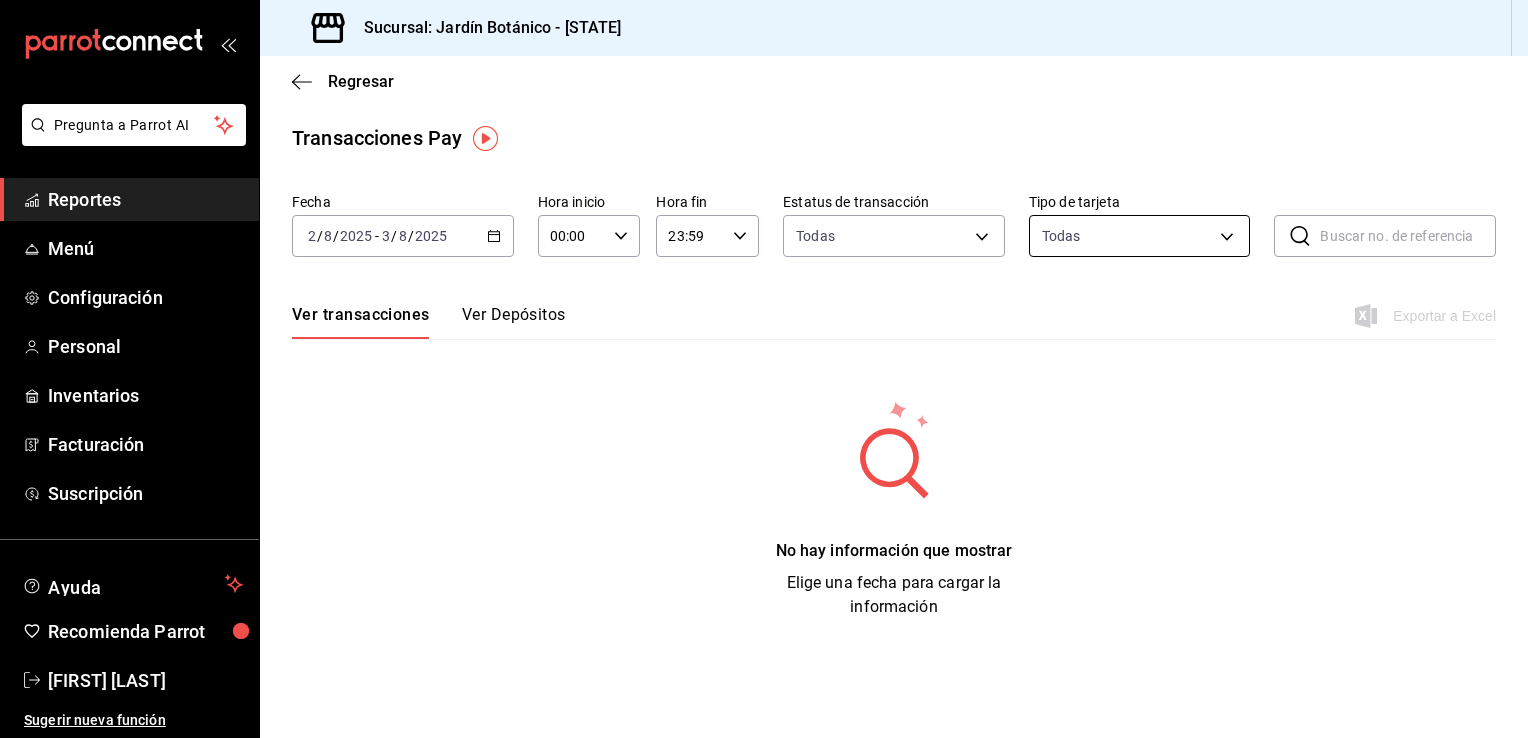 click on "Pregunta a Parrot AI Reportes   Menú   Configuración   Personal   Inventarios   Facturación   Suscripción   Ayuda Recomienda Parrot   [FIRST] [LAST]   Sugerir nueva función   Sucursal: Jardín Botánico (BC) Regresar Transacciones Pay Fecha 2025-08-02 2 / 8 / [YEAR] - 2025-08-03 3 / 8 / [YEAR] Hora inicio 00:00 Hora inicio Hora fin 23:59 Hora fin Estatus de transacción Todas approved,failed,canceled,reversed,refunded Tipo de tarjeta Todas AMERICAN_EXPRESS,MASTERCARD,VISA,DISCOVER,UNDEFINED ​ ​ Ver transacciones Ver Depósitos Exportar a Excel No hay información que mostrar Elige una fecha para cargar la información Pregunta a Parrot AI Reportes   Menú   Configuración   Personal   Inventarios   Facturación   Suscripción   Ayuda Recomienda Parrot   [FIRST] [LAST]   Sugerir nueva función   GANA 1 MES GRATIS EN TU SUSCRIPCIÓN AQUÍ Ver video tutorial Ir a video Visitar centro de ayuda (81) [PHONE] soporte@[DOMAIN].io Visitar centro de ayuda (81) [PHONE] soporte@[DOMAIN].io" at bounding box center (764, 369) 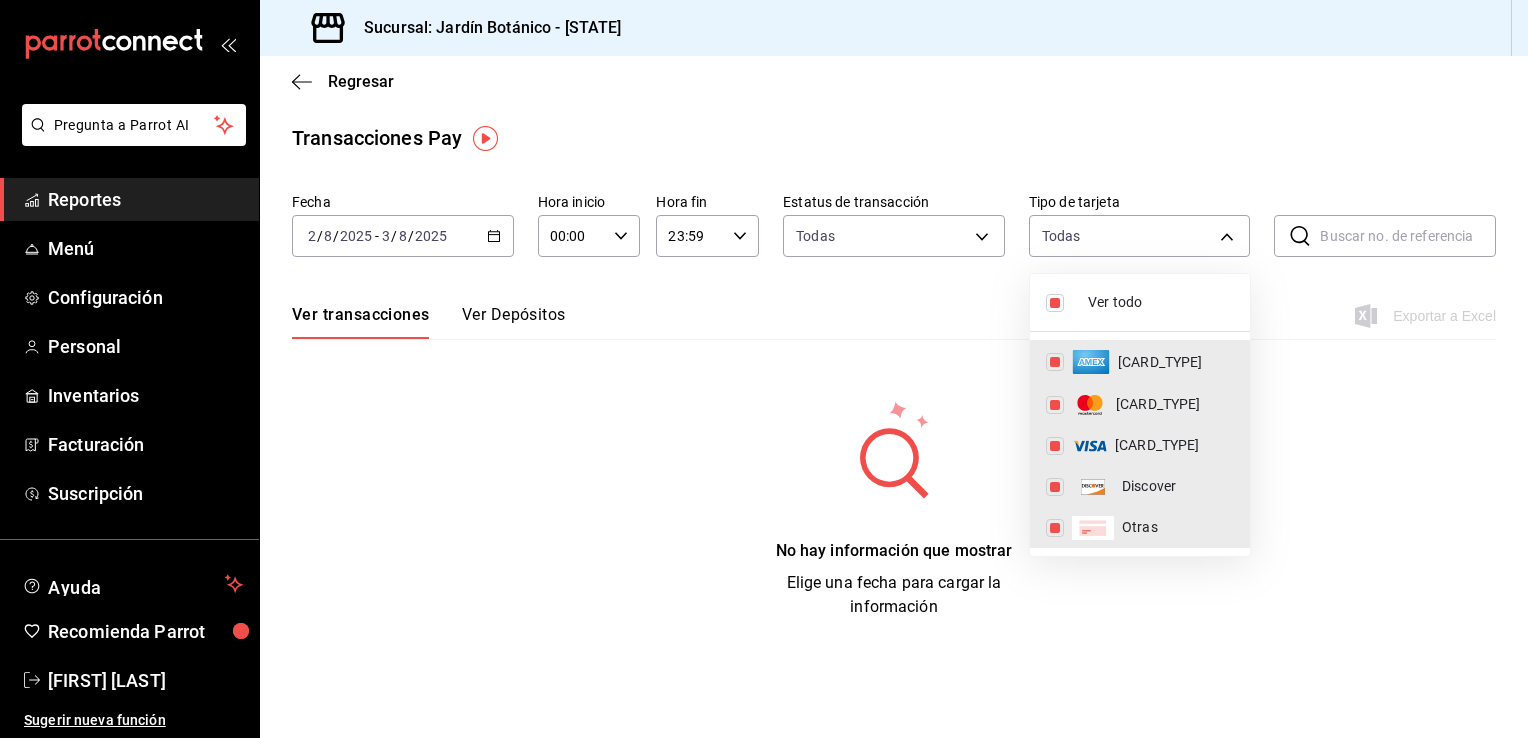 click at bounding box center (764, 369) 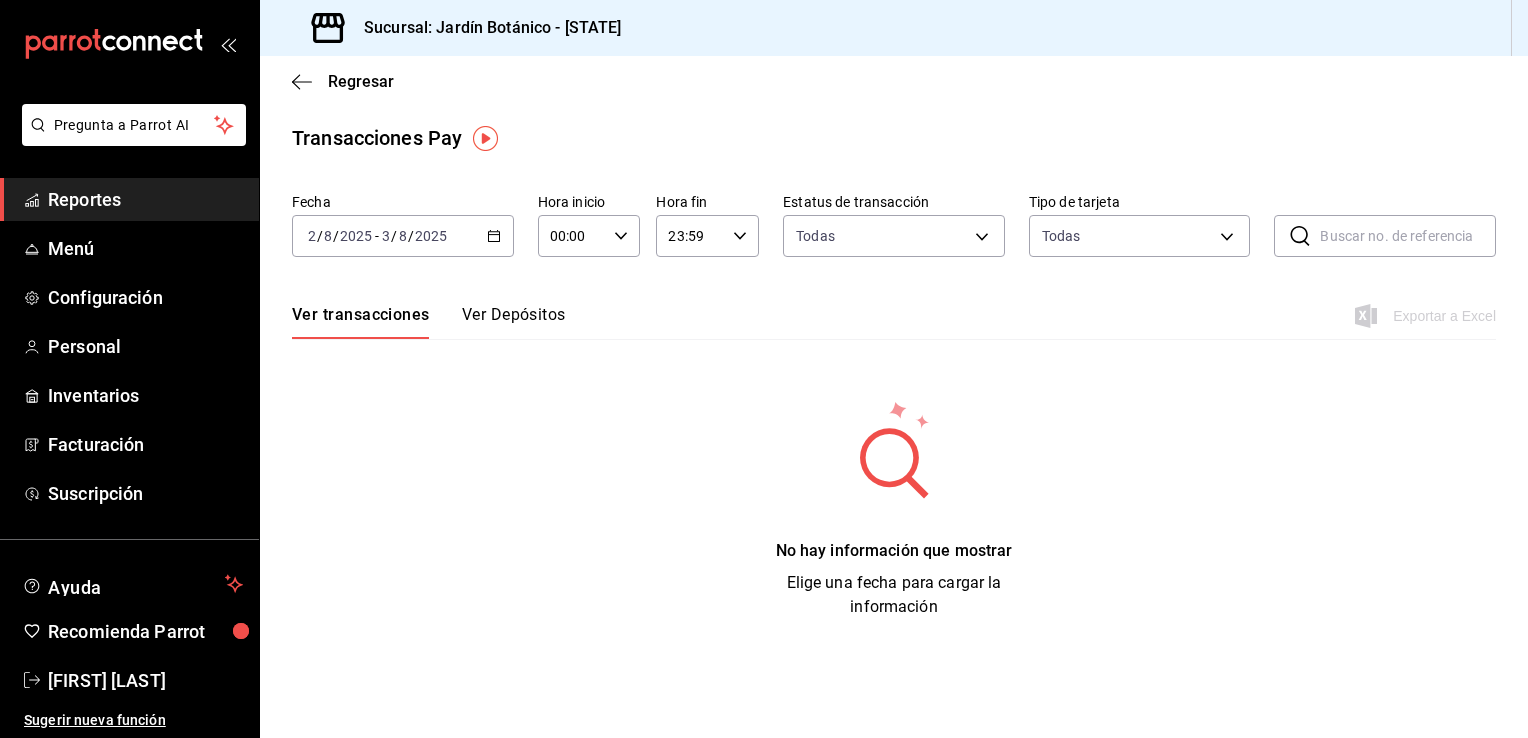click on "Ver Depósitos" at bounding box center [514, 322] 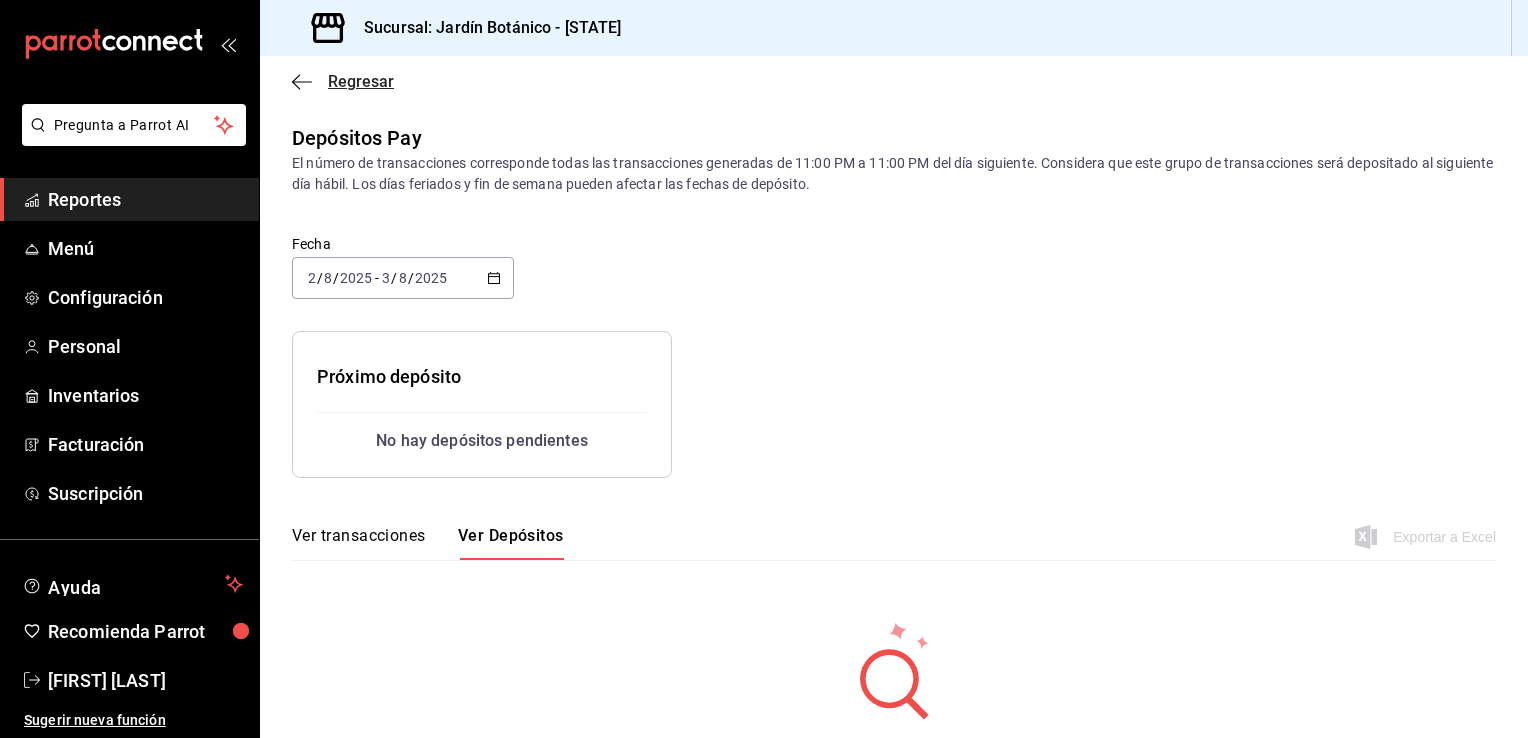 click 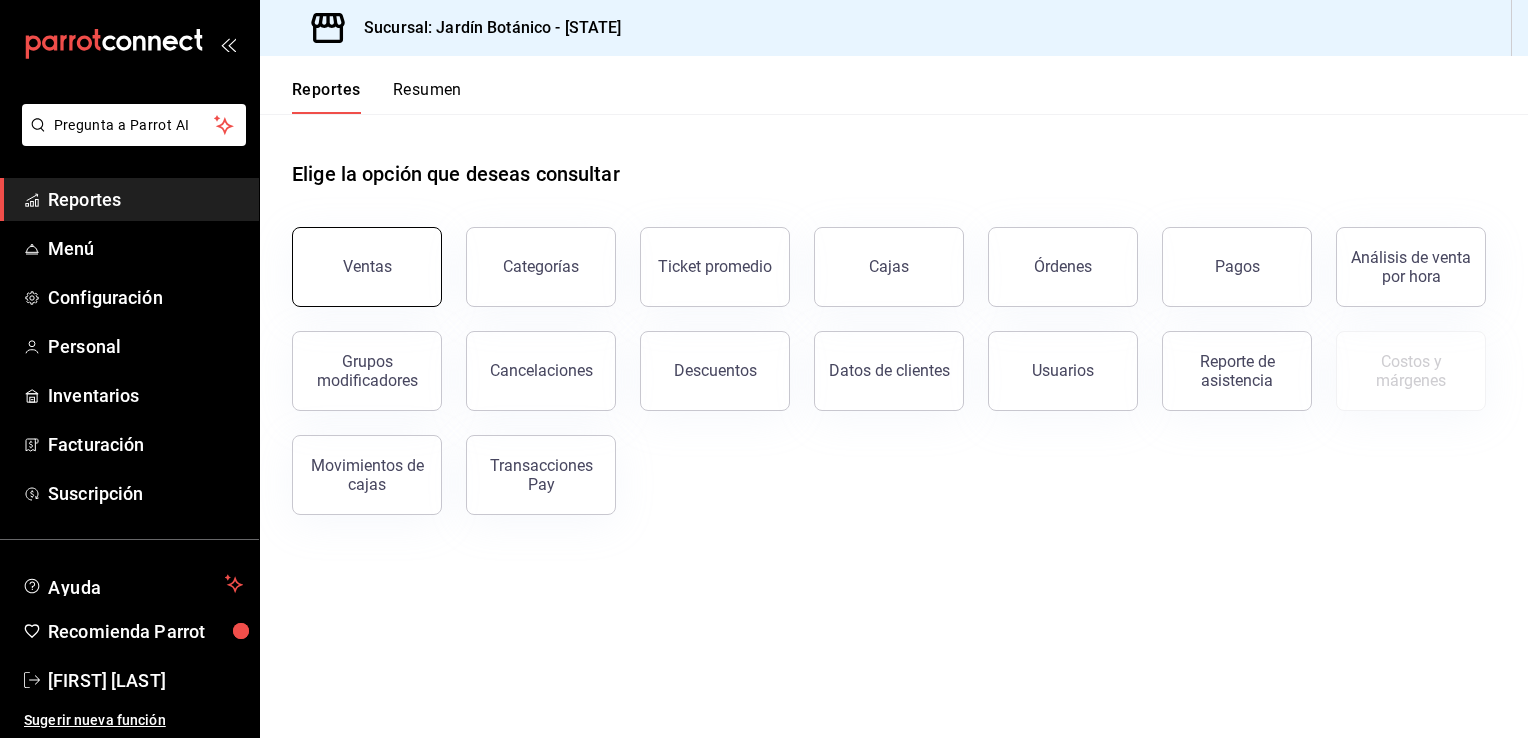 click on "Ventas" at bounding box center [367, 266] 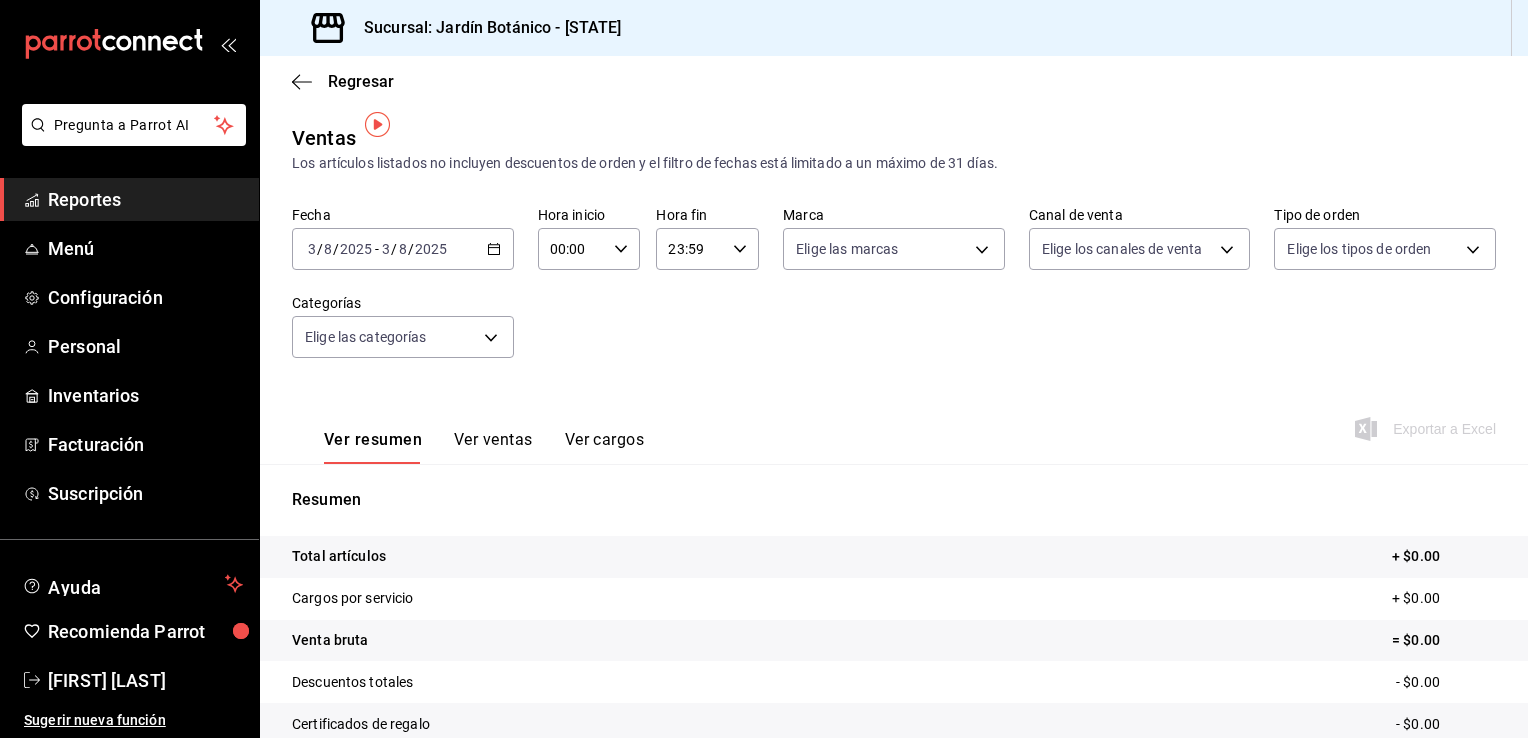 scroll, scrollTop: 100, scrollLeft: 0, axis: vertical 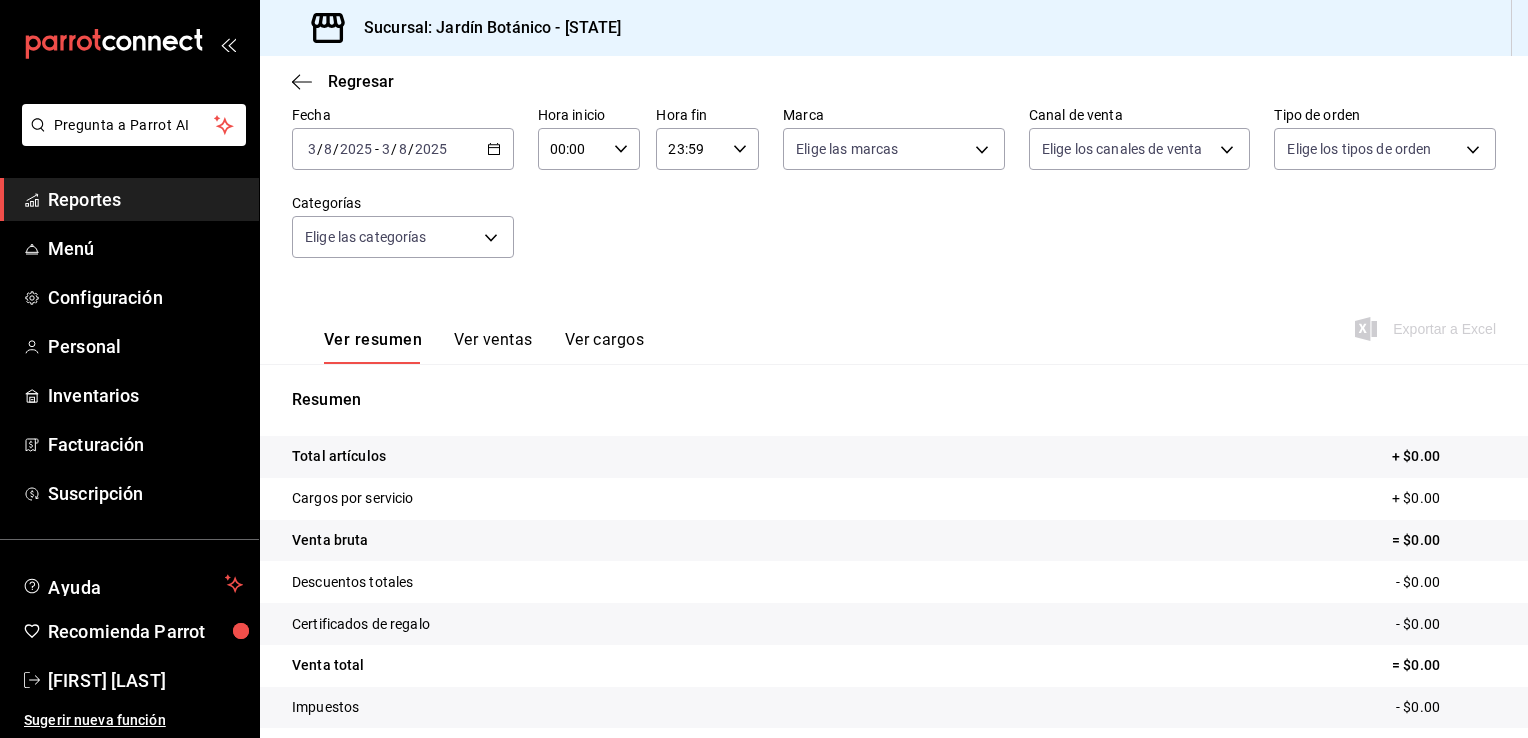 click on "Ver ventas" at bounding box center (493, 347) 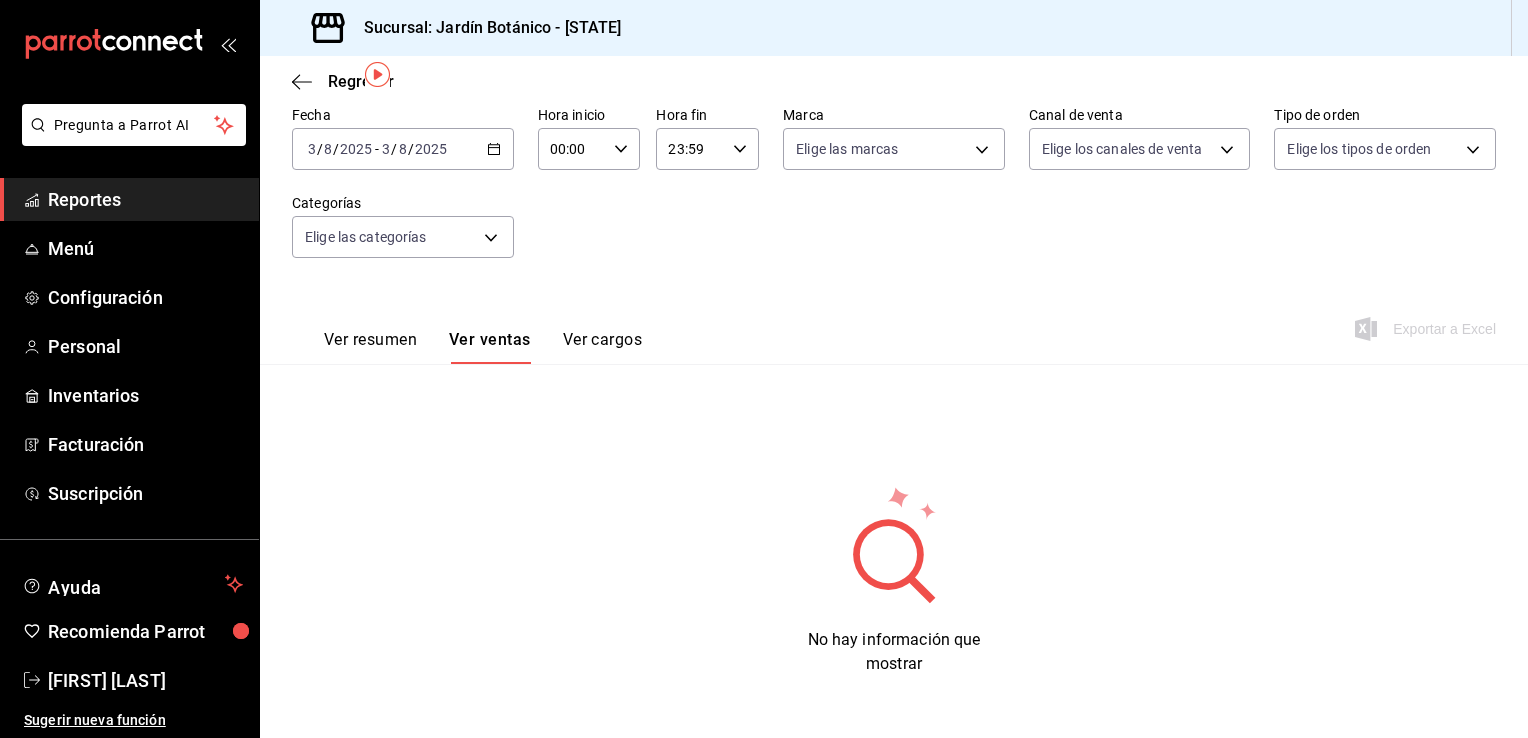 scroll, scrollTop: 100, scrollLeft: 0, axis: vertical 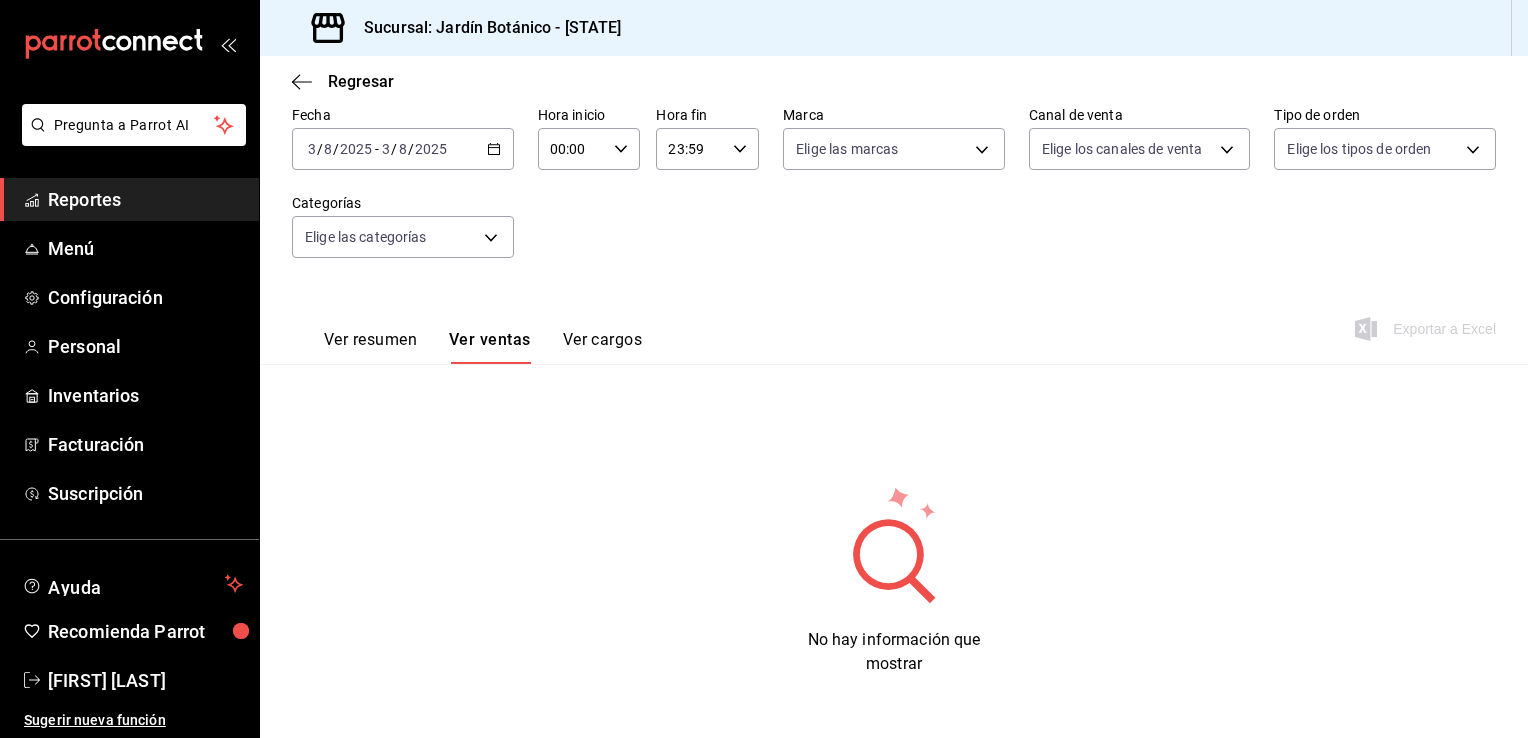 click on "Ver resumen" at bounding box center (370, 347) 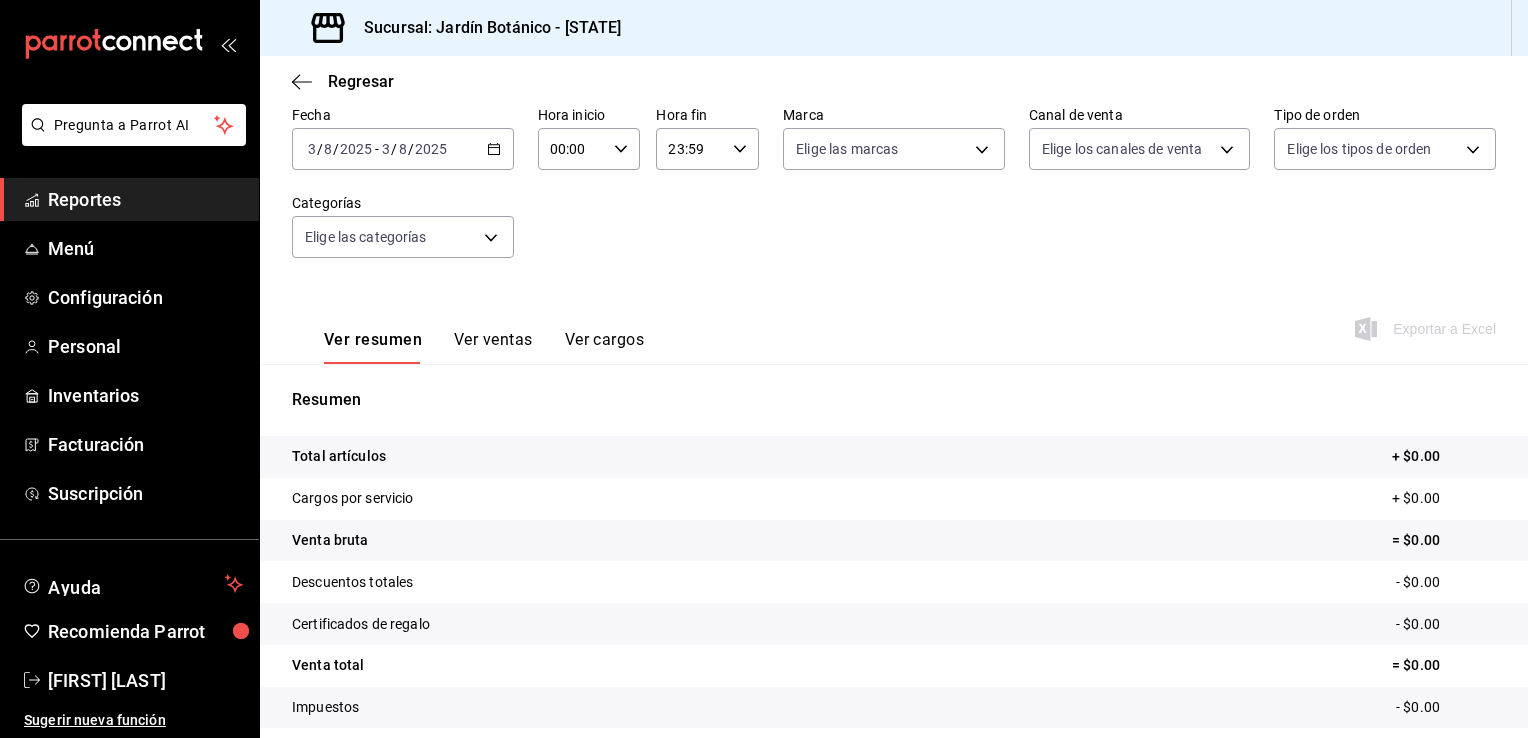 click 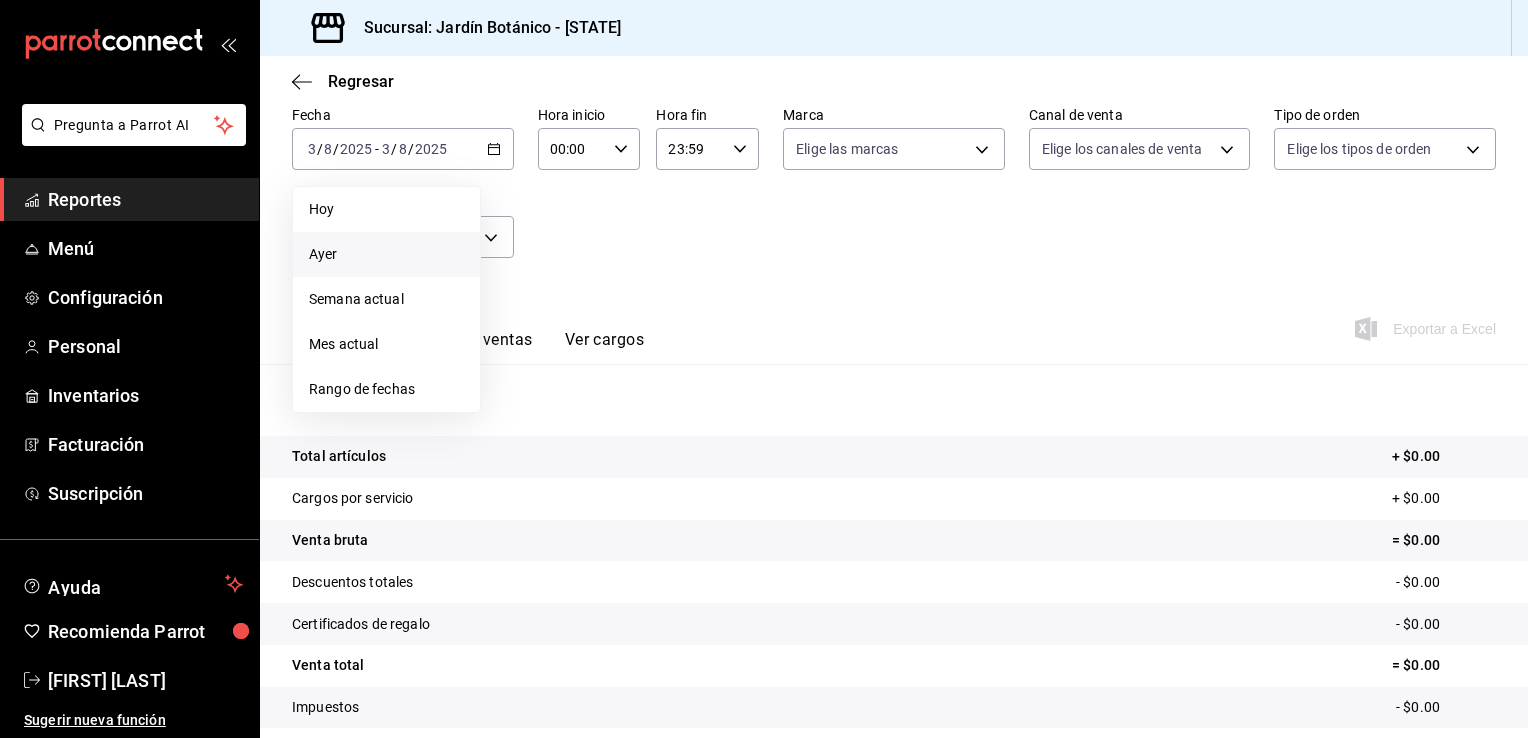 click on "Ayer" at bounding box center [386, 254] 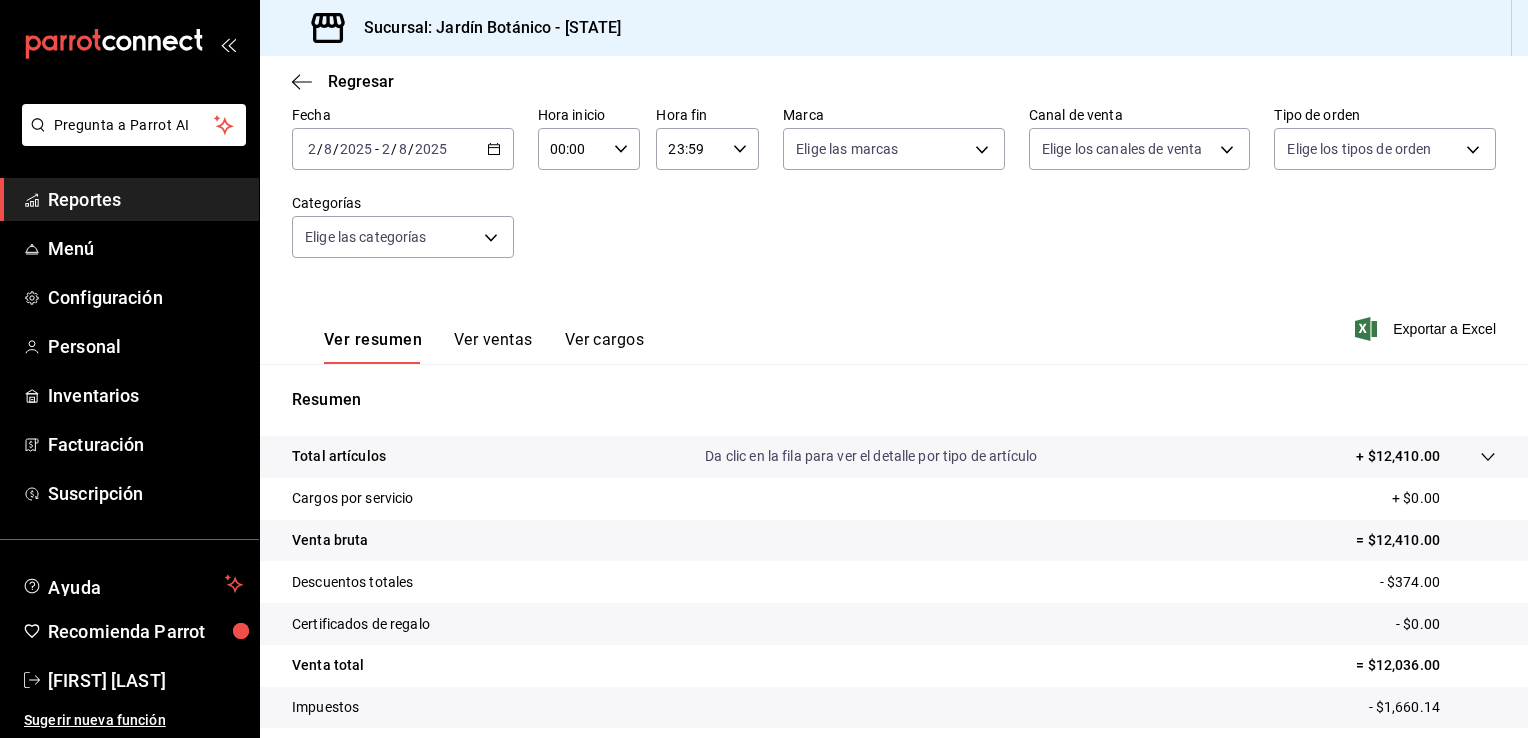 click on "00:00 Hora inicio" at bounding box center (589, 149) 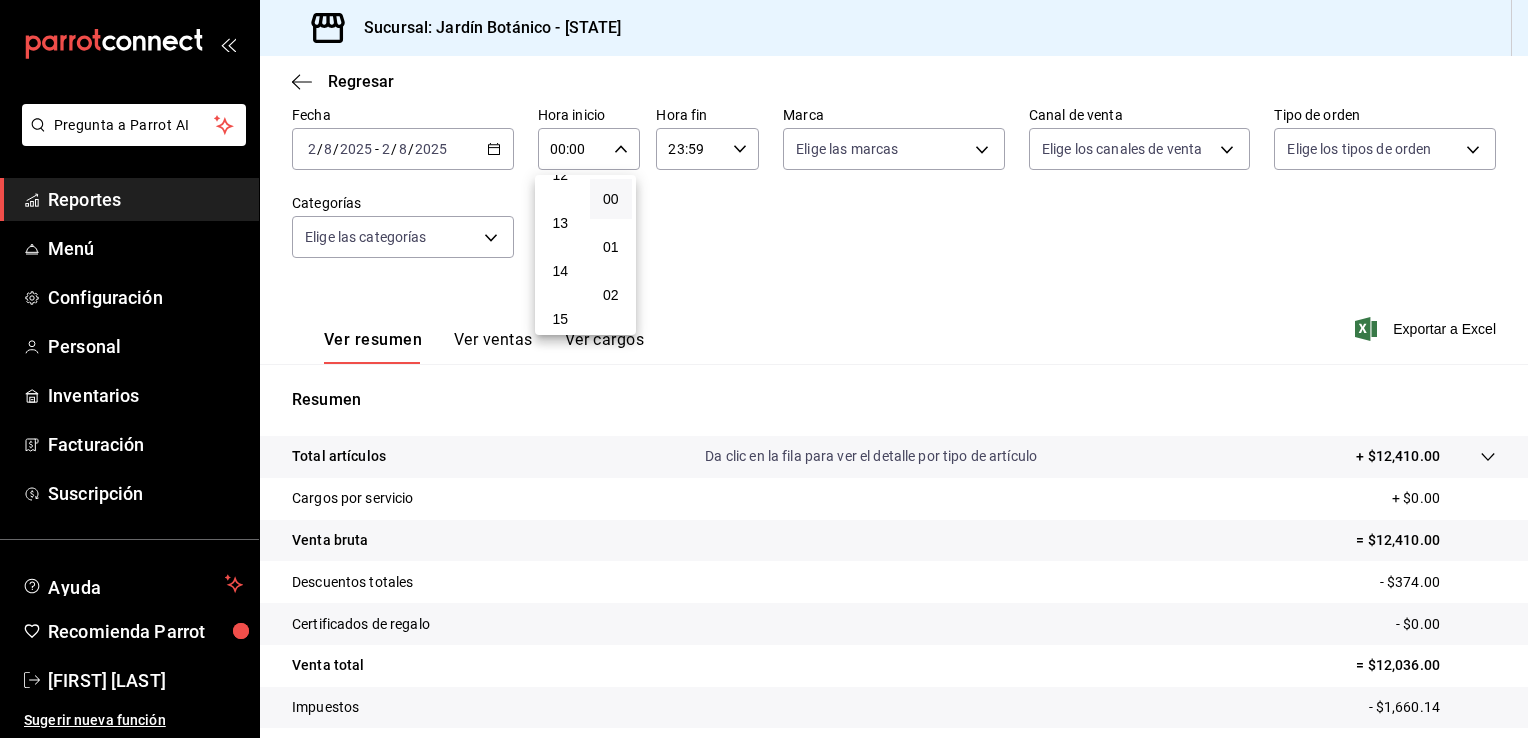 scroll, scrollTop: 500, scrollLeft: 0, axis: vertical 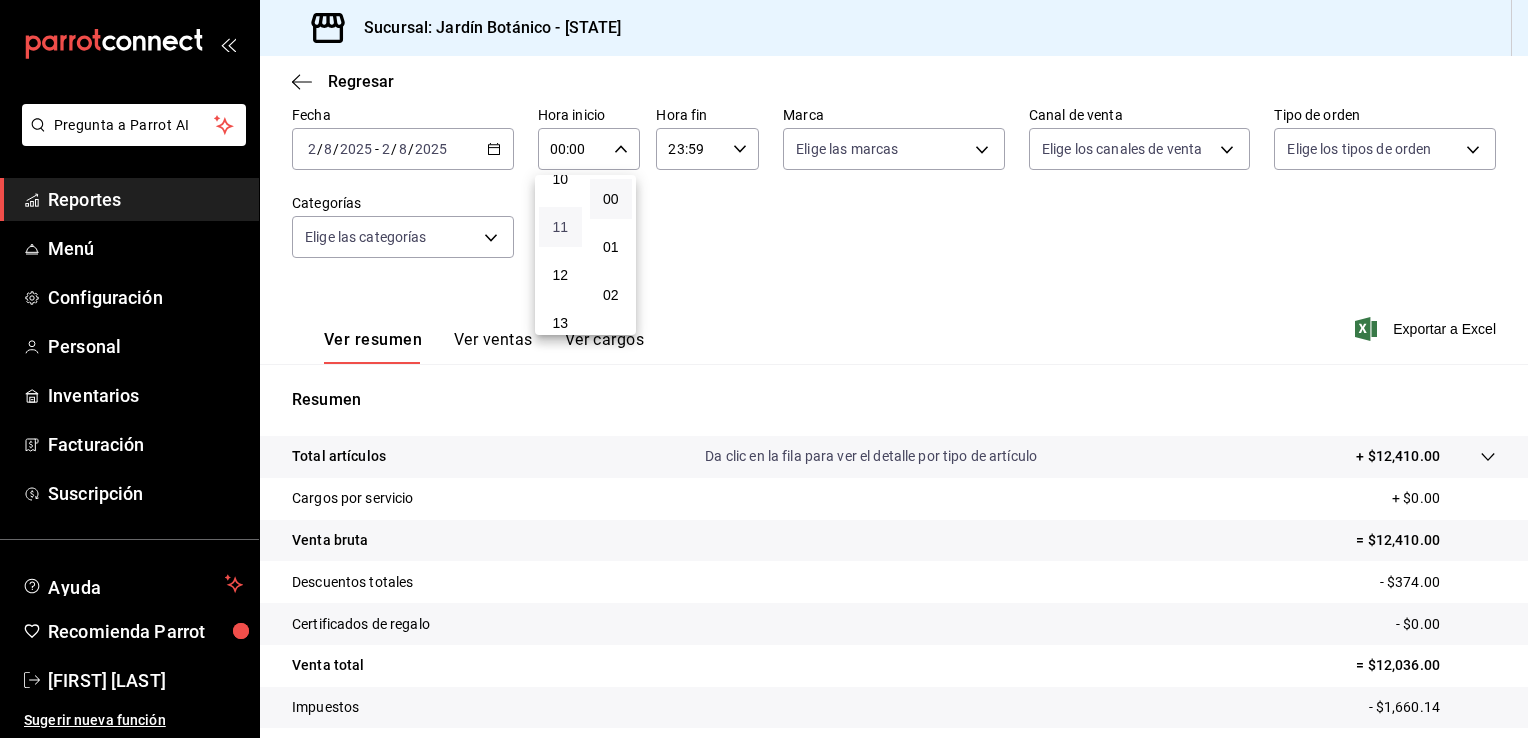 click on "11" at bounding box center [560, 227] 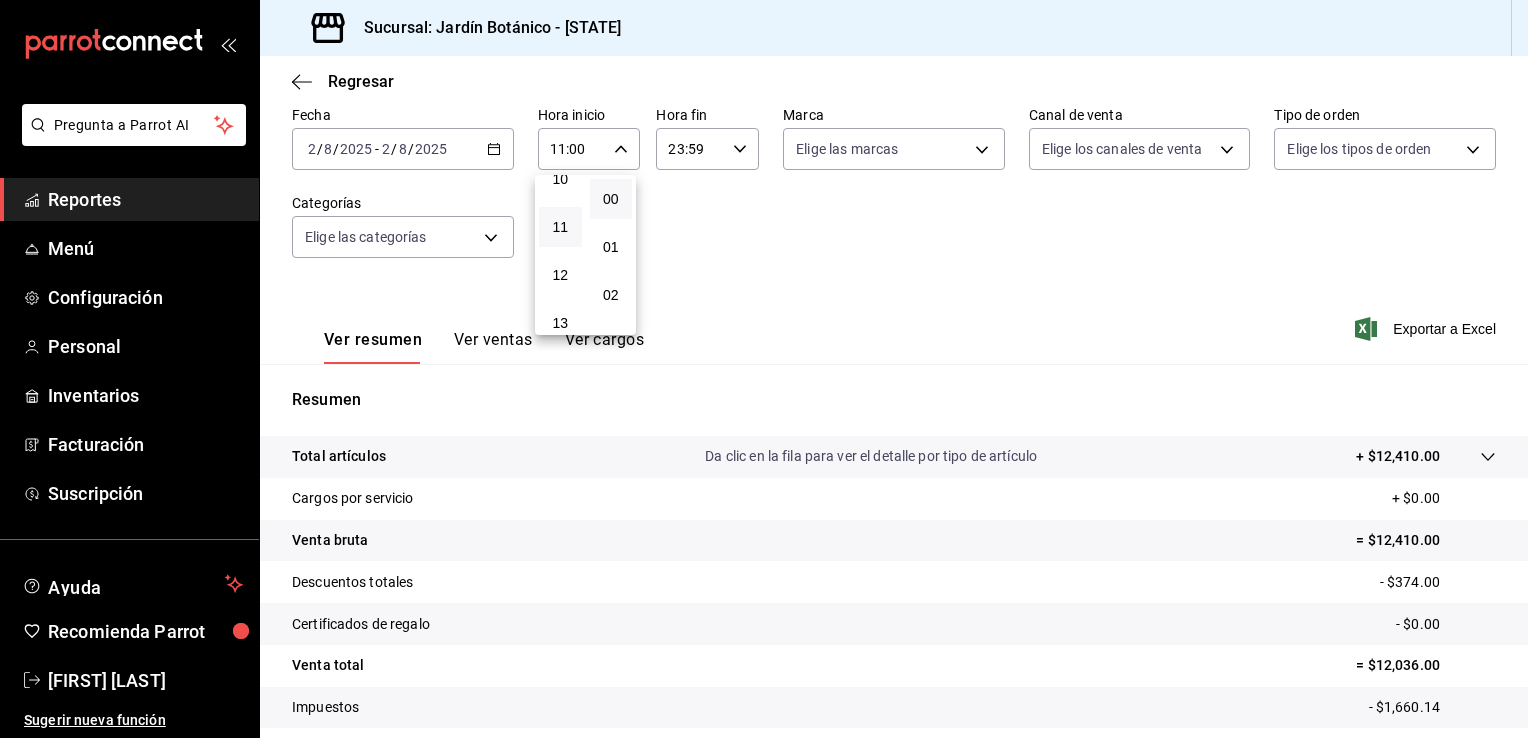 click at bounding box center (764, 369) 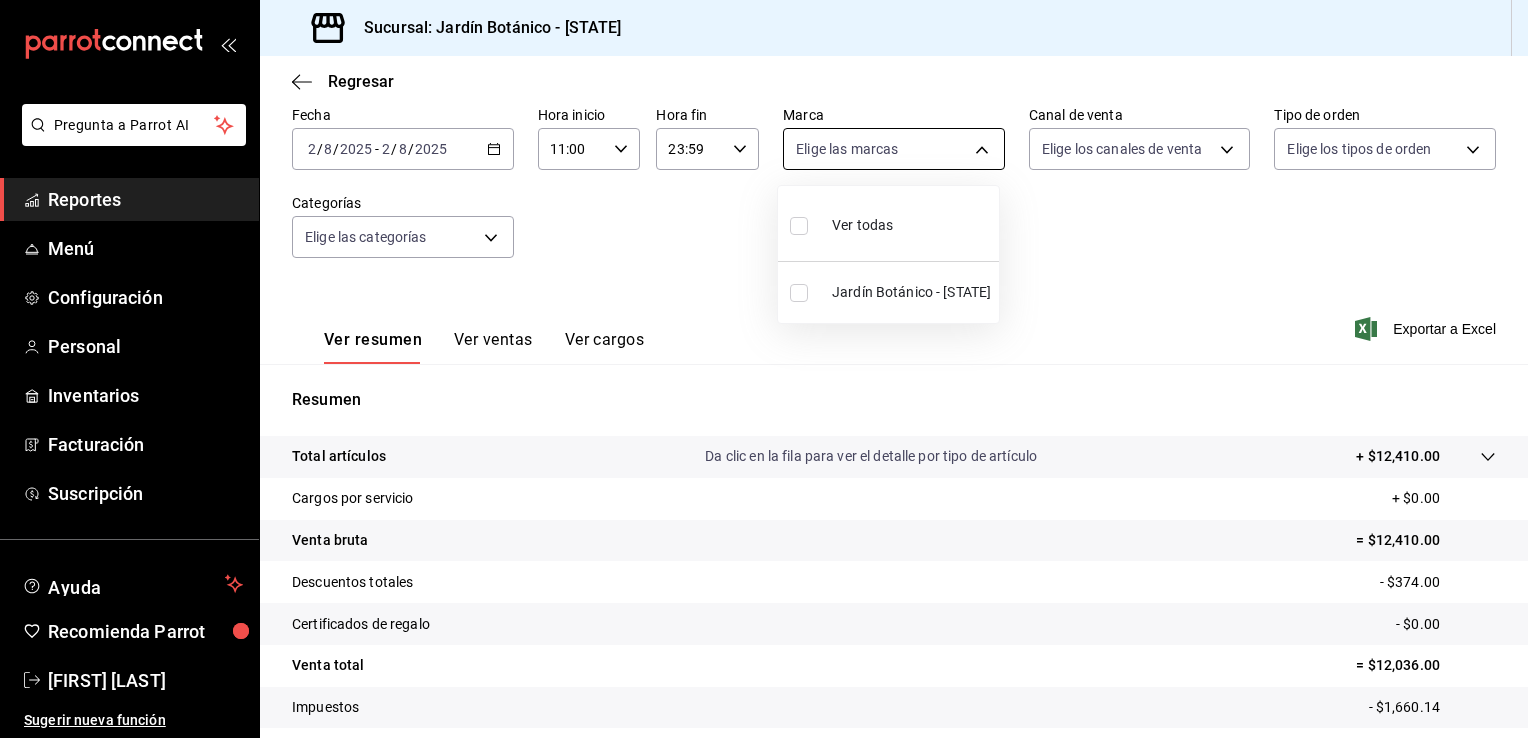 click on "Pregunta a Parrot AI Reportes   Menú   Configuración   Personal   Inventarios   Facturación   Suscripción   Ayuda Recomienda Parrot   [FIRST] [LAST]   Sugerir nueva función   Sucursal: Jardín Botánico (BC) Regresar Ventas Los artículos listados no incluyen descuentos de orden y el filtro de fechas está limitado a un máximo de 31 días. Fecha 2025-08-02 2 / 8 / [YEAR] - 2025-08-02 2 / 8 / [YEAR] Hora inicio 11:00 Hora inicio Hora fin 23:59 Hora fin Marca Elige las marcas Canal de venta Elige los canales de venta Tipo de orden Elige los tipos de orden Categorías Elige las categorías Ver resumen Ver ventas Ver cargos Exportar a Excel Resumen Total artículos Da clic en la fila para ver el detalle por tipo de artículo + $12,410.00 Cargos por servicio + $0.00 Venta bruta = $12,410.00 Descuentos totales - $374.00 Certificados de regalo - $0.00 Venta total = $12,036.00 Impuestos - $1,660.14 Venta neta = $10,375.86 Pregunta a Parrot AI Reportes   Menú   Configuración   Personal       Ayuda" at bounding box center [764, 369] 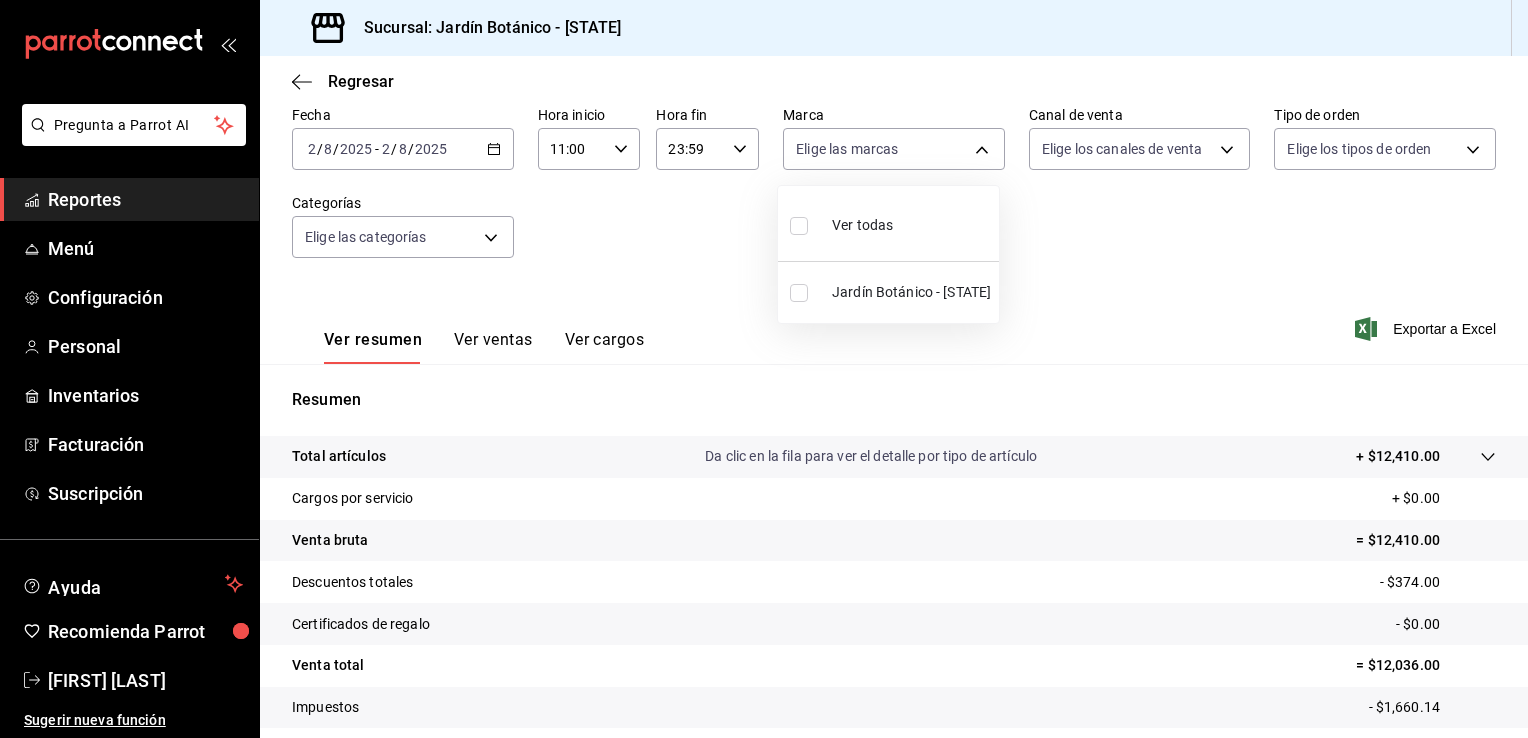 click at bounding box center [799, 293] 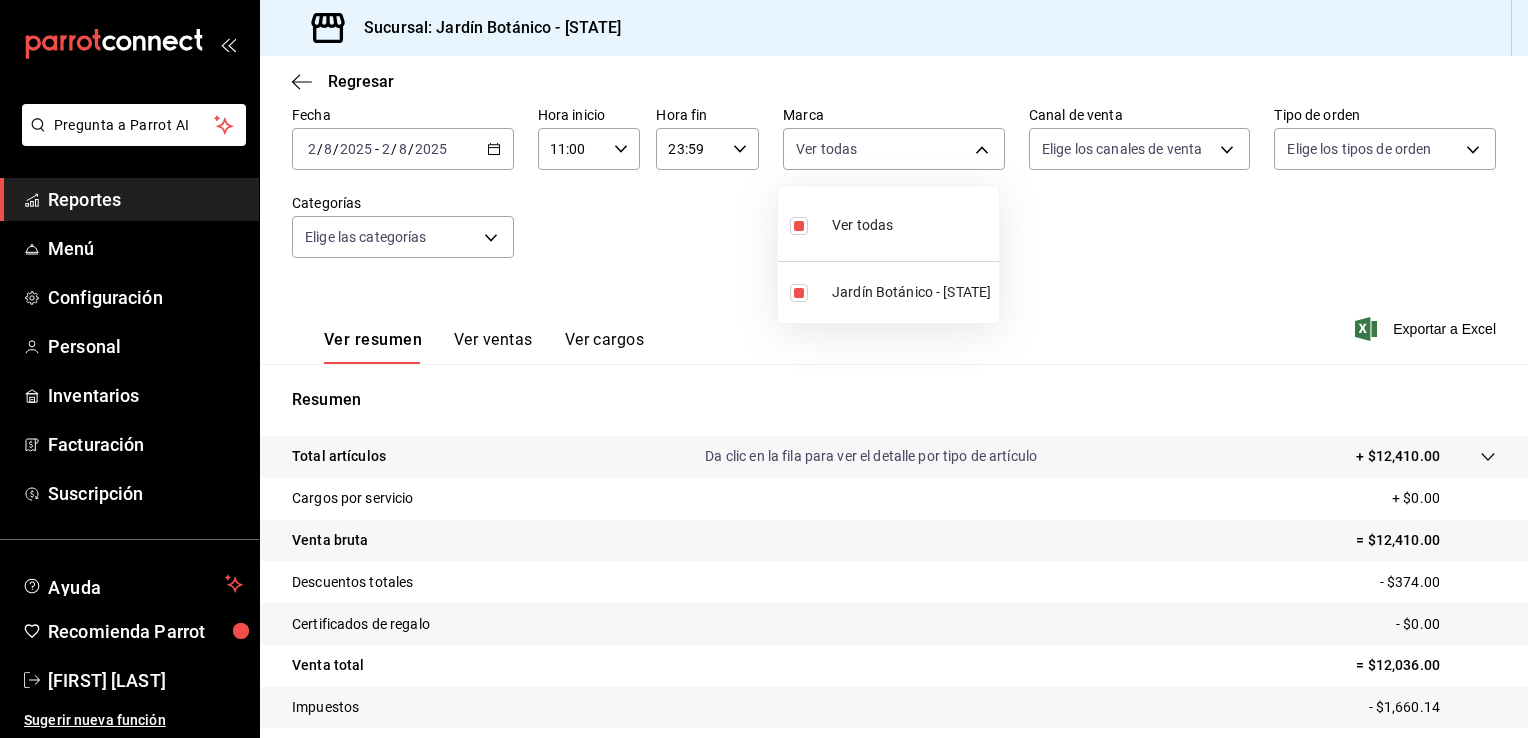 click at bounding box center (764, 369) 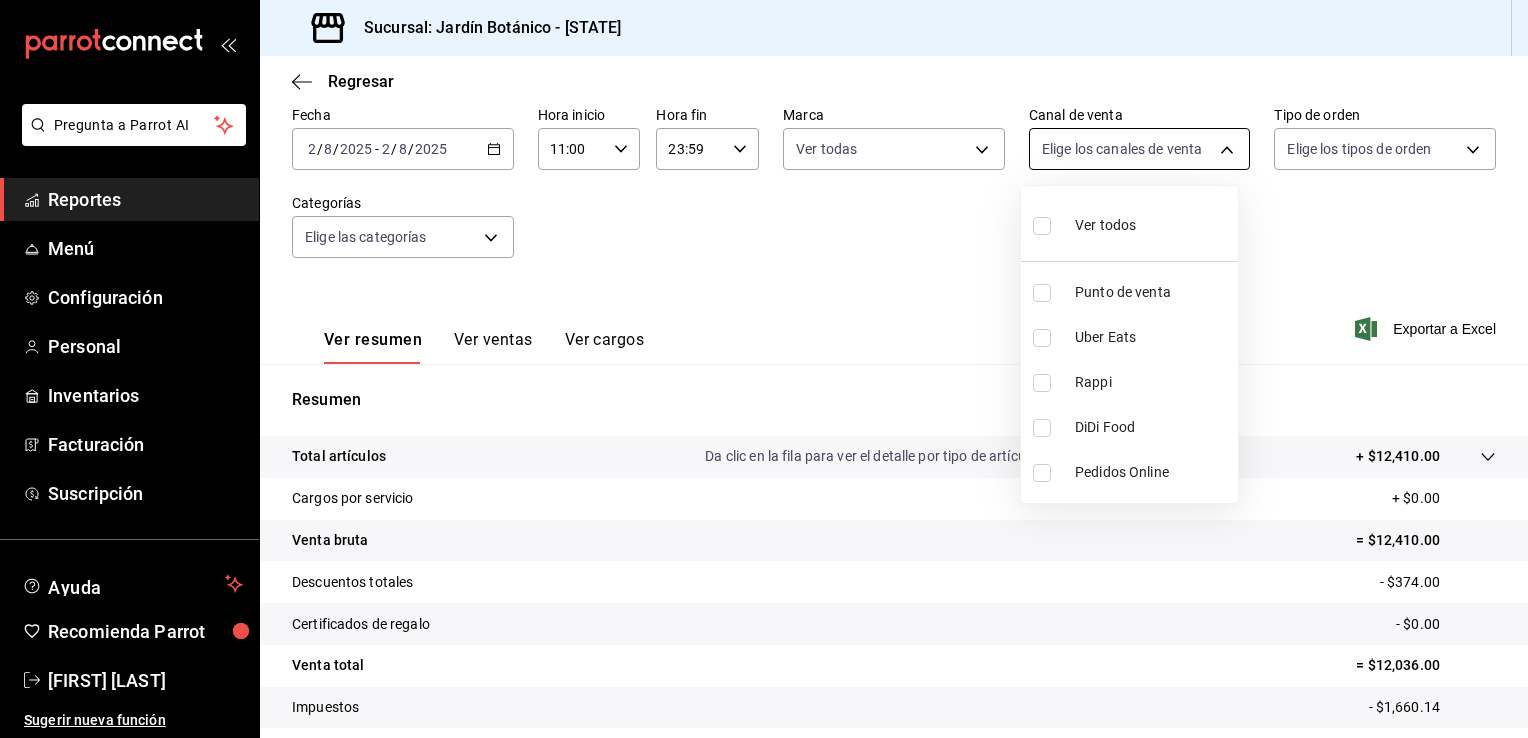 click on "Pregunta a Parrot AI Reportes   Menú   Configuración   Personal   Inventarios   Facturación   Suscripción   Ayuda Recomienda Parrot   [FIRST] [LAST]   Sugerir nueva función   Sucursal: Jardín Botánico (BC) Regresar Ventas Los artículos listados no incluyen descuentos de orden y el filtro de fechas está limitado a un máximo de 31 días. Fecha 2025-08-02 2 / 8 / [YEAR] - 2025-08-02 2 / 8 / [YEAR] Hora inicio 11:00 Hora inicio Hora fin 23:59 Hora fin Marca Ver todas 781aeb6b-8595-4416-8dd1-2d5c48ea7787 Canal de venta Elige los canales de venta Tipo de orden Elige los tipos de orden Categorías Elige las categorías Ver resumen Ver ventas Ver cargos Exportar a Excel Resumen Total artículos Da clic en la fila para ver el detalle por tipo de artículo + $12,410.00 Cargos por servicio + $0.00 Venta bruta = $12,410.00 Descuentos totales - $374.00 Certificados de regalo - $0.00 Venta total = $12,036.00 Impuestos - $1,660.14 Venta neta = $10,375.86 Pregunta a Parrot AI Reportes   Menú   Configuración" at bounding box center (764, 369) 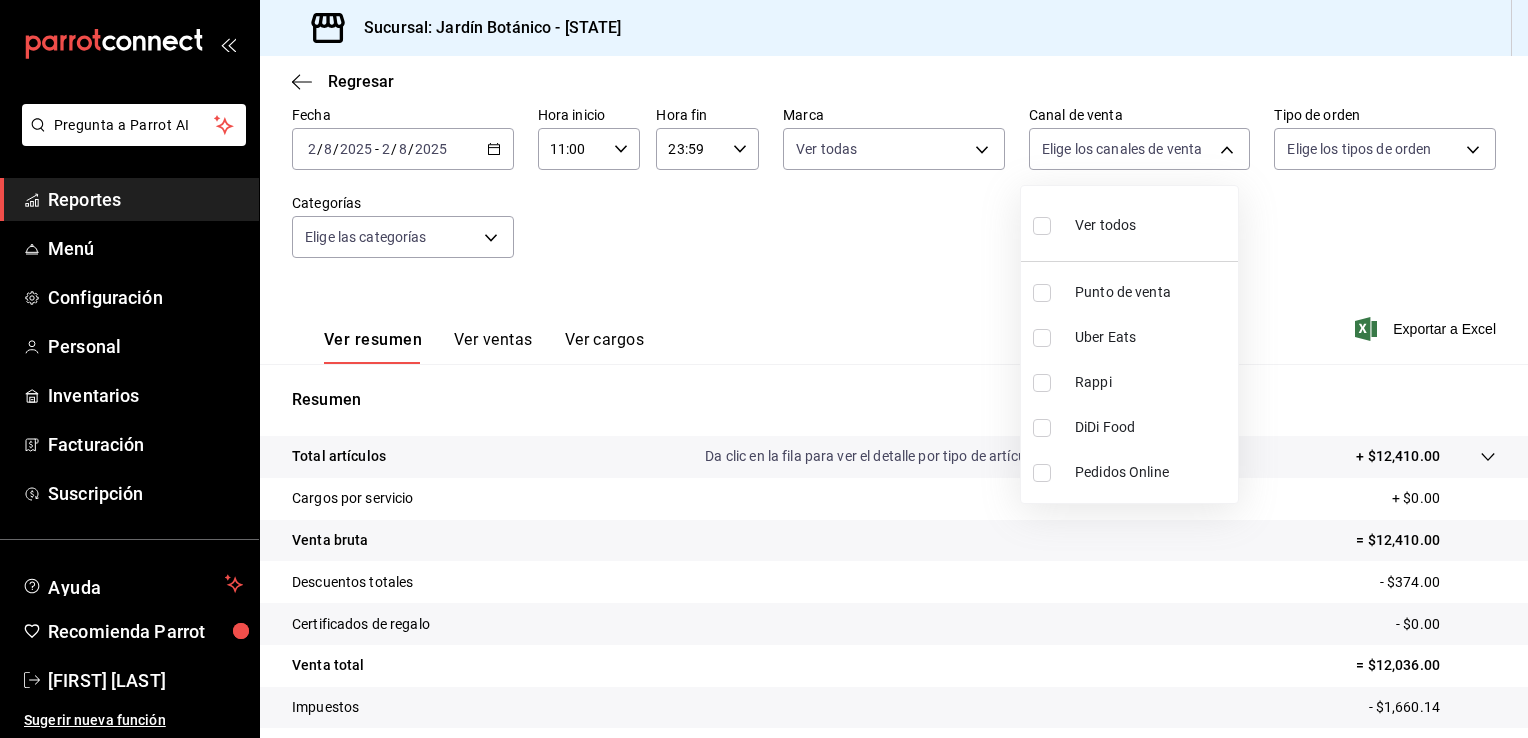 click at bounding box center (1042, 293) 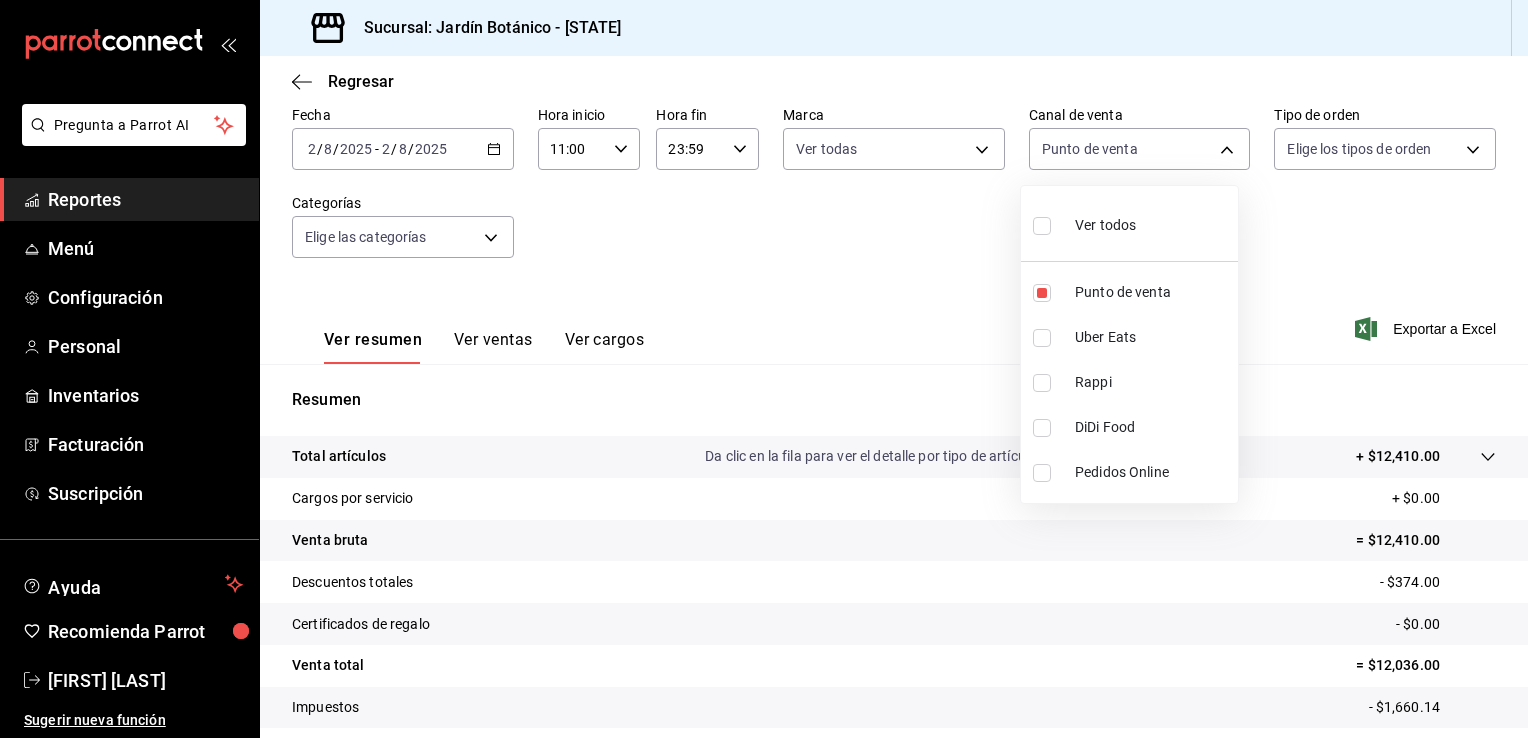 click at bounding box center [764, 369] 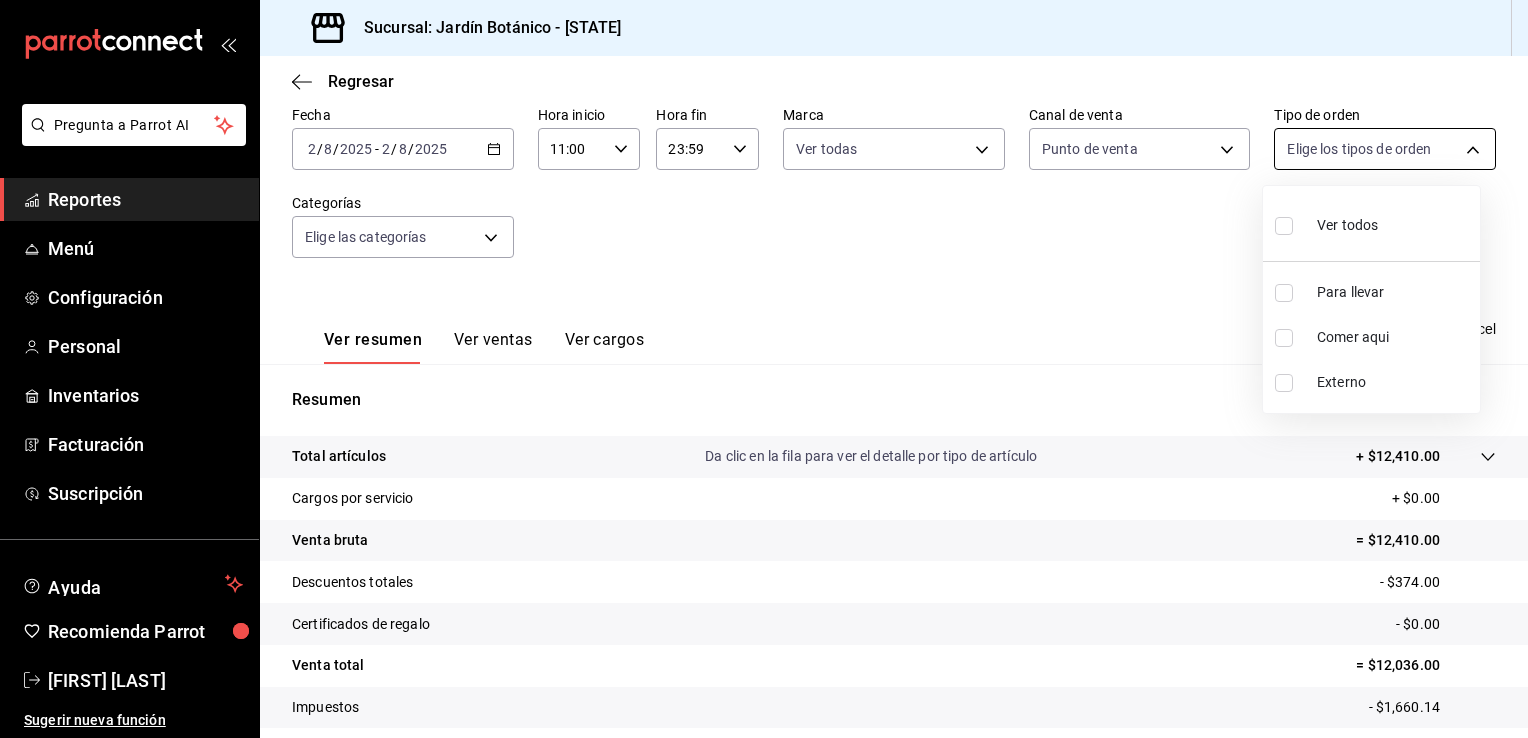 click on "Pregunta a Parrot AI Reportes   Menú   Configuración   Personal   Inventarios   Facturación   Suscripción   Ayuda Recomienda Parrot   [FIRST] [LAST]   Sugerir nueva función   Sucursal: Jardín Botánico (BC) Regresar Ventas Los artículos listados no incluyen descuentos de orden y el filtro de fechas está limitado a un máximo de 31 días. Fecha 2025-08-02 2 / 8 / [YEAR] - 2025-08-02 2 / 8 / [YEAR] Hora inicio 11:00 Hora inicio Hora fin 23:59 Hora fin Marca Ver todas 781aeb6b-8595-4416-8dd1-2d5c48ea7787 Canal de venta Punto de venta PARROT Tipo de orden Elige los tipos de orden Categorías Elige las categorías Ver resumen Ver ventas Ver cargos Exportar a Excel Resumen Total artículos Da clic en la fila para ver el detalle por tipo de artículo + $12,410.00 Cargos por servicio + $0.00 Venta bruta = $12,410.00 Descuentos totales - $374.00 Certificados de regalo - $0.00 Venta total = $12,036.00 Impuestos - $1,660.14 Venta neta = $10,375.86 Pregunta a Parrot AI Reportes   Menú   Configuración   Personal" at bounding box center (764, 369) 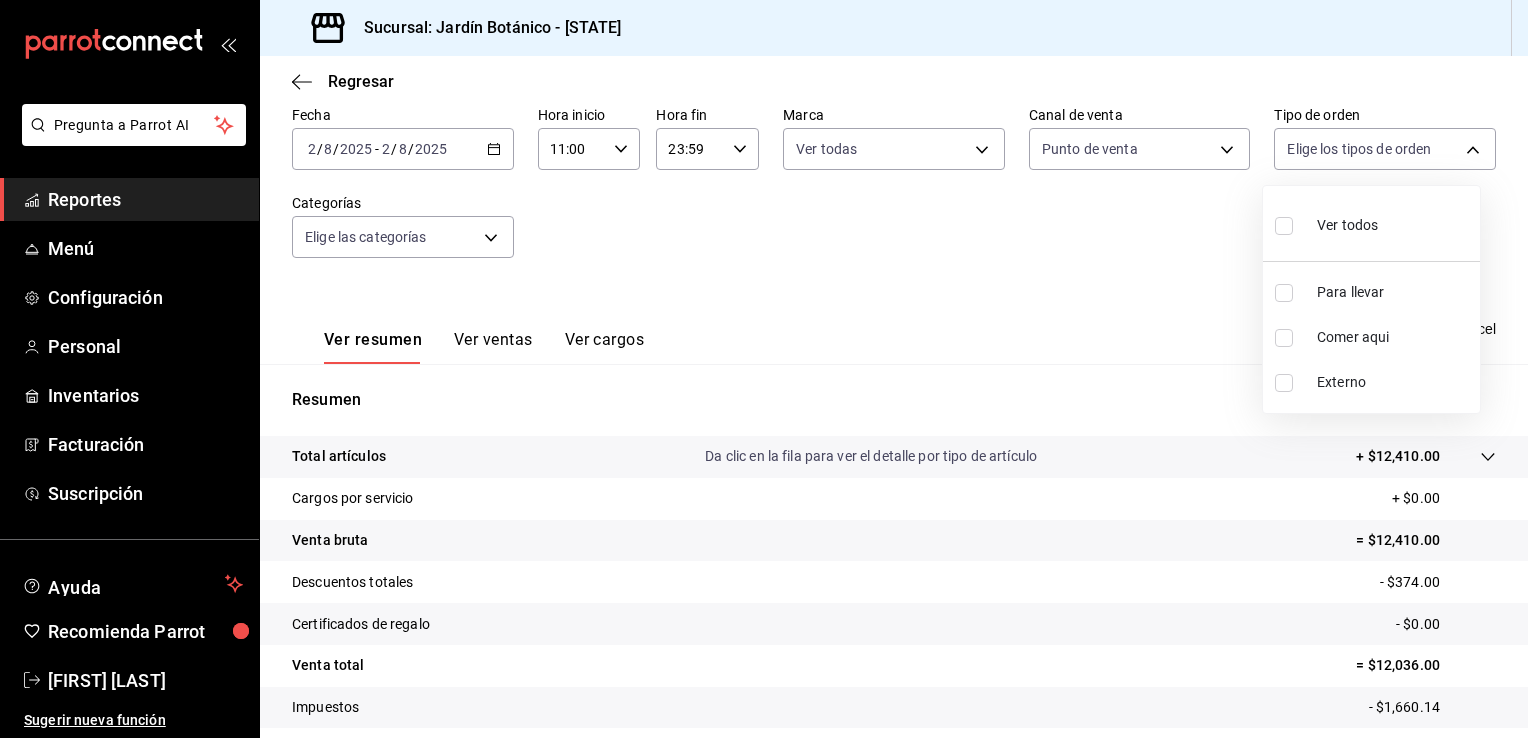 click at bounding box center (1284, 226) 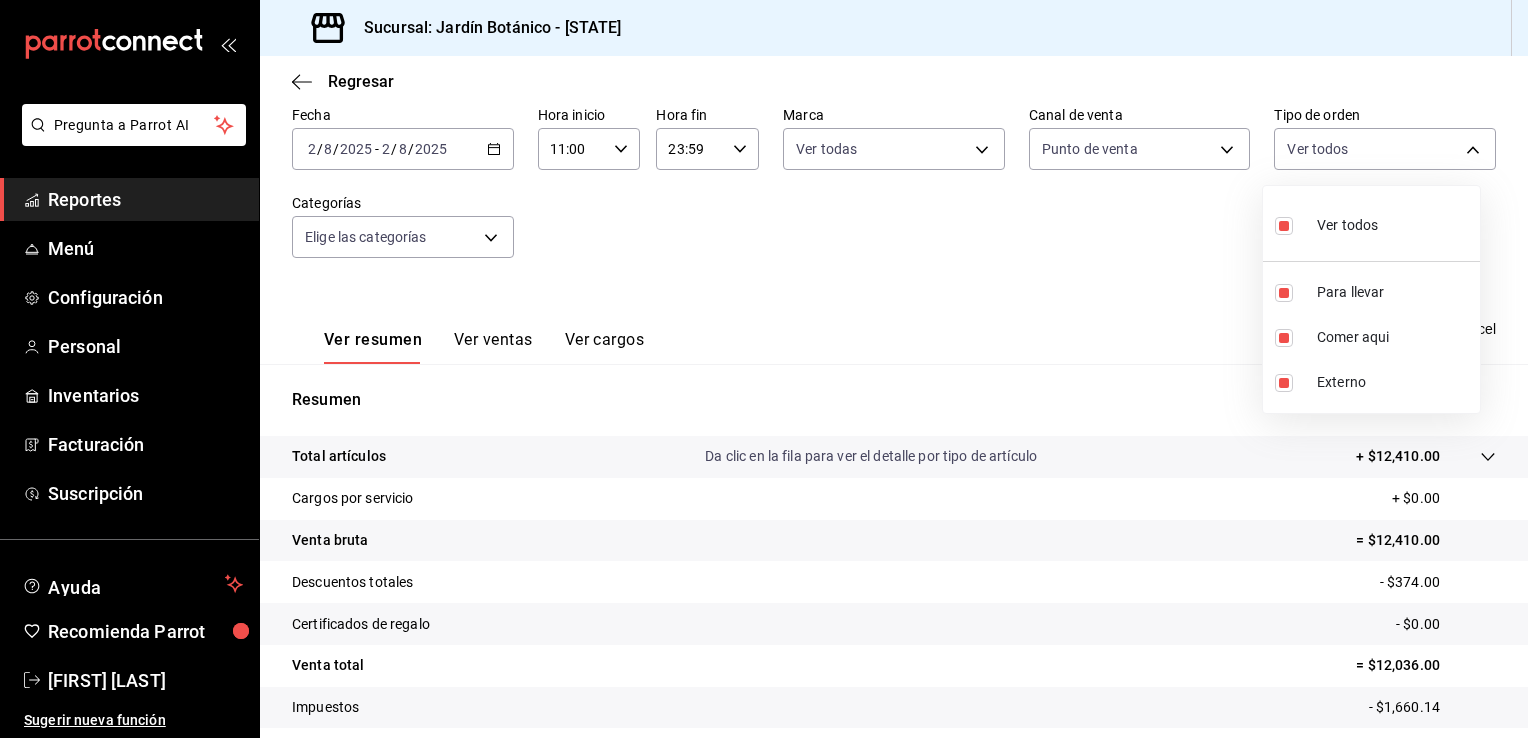 drag, startPoint x: 1518, startPoint y: 218, endPoint x: 1526, endPoint y: 147, distance: 71.44928 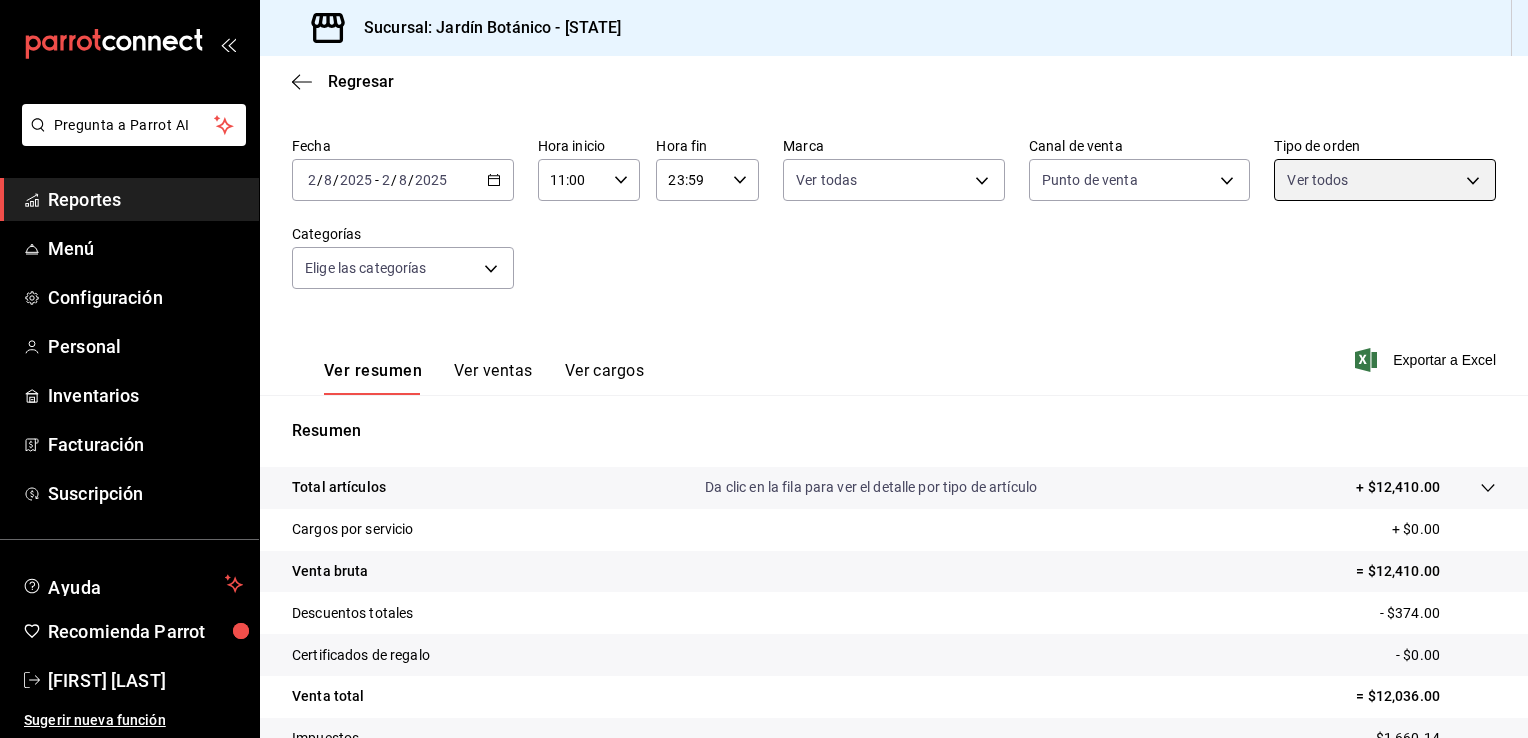 scroll, scrollTop: 100, scrollLeft: 0, axis: vertical 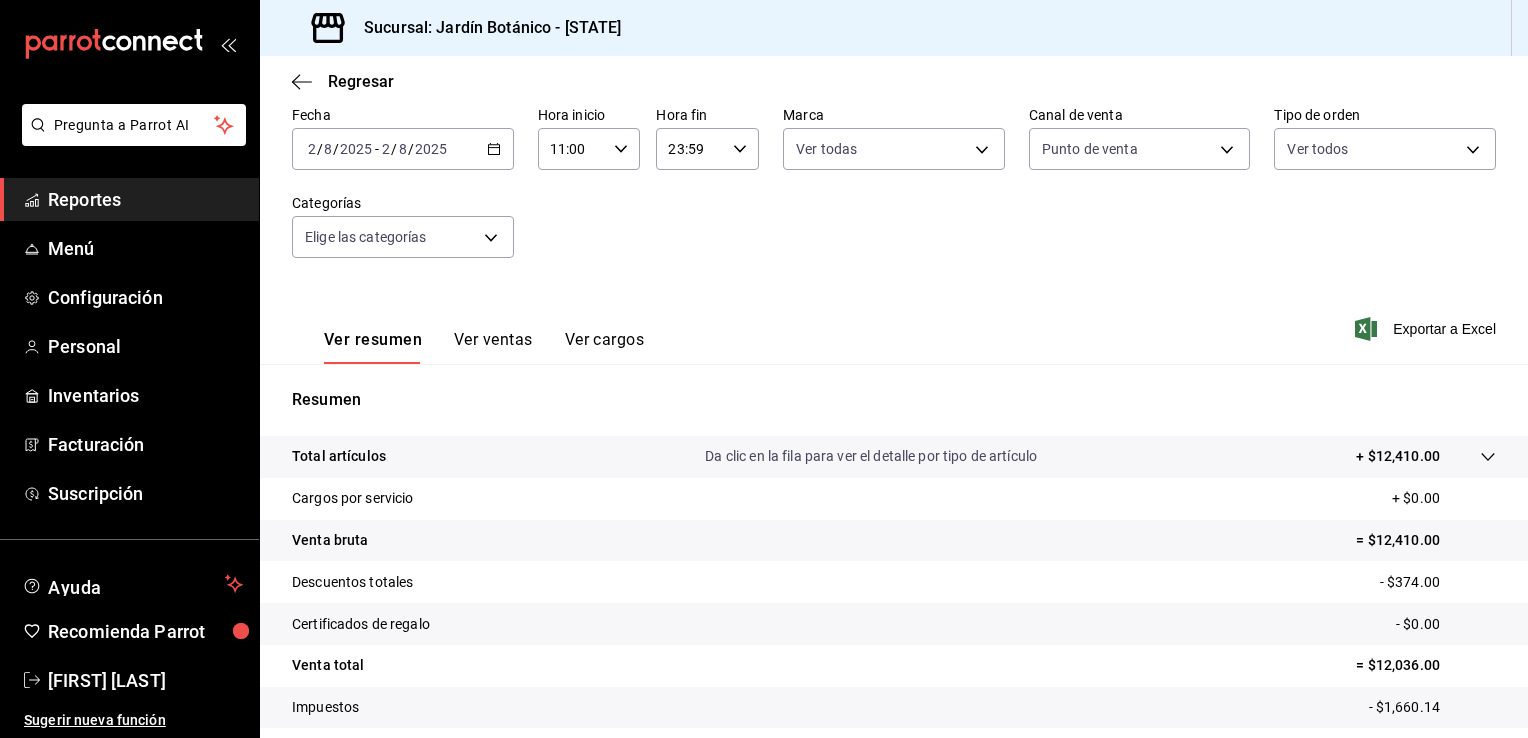 click on "Total artículos" at bounding box center [339, 456] 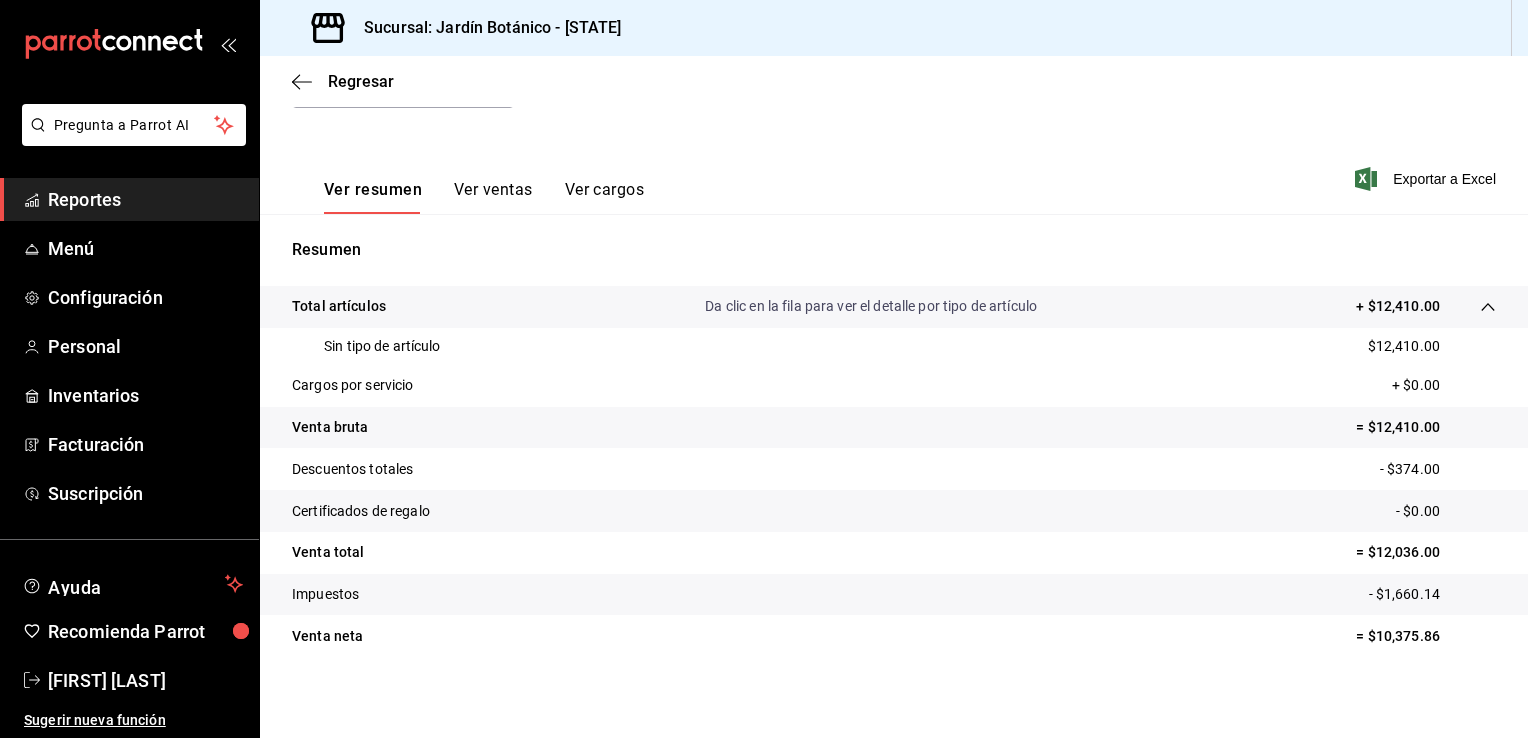 scroll, scrollTop: 257, scrollLeft: 0, axis: vertical 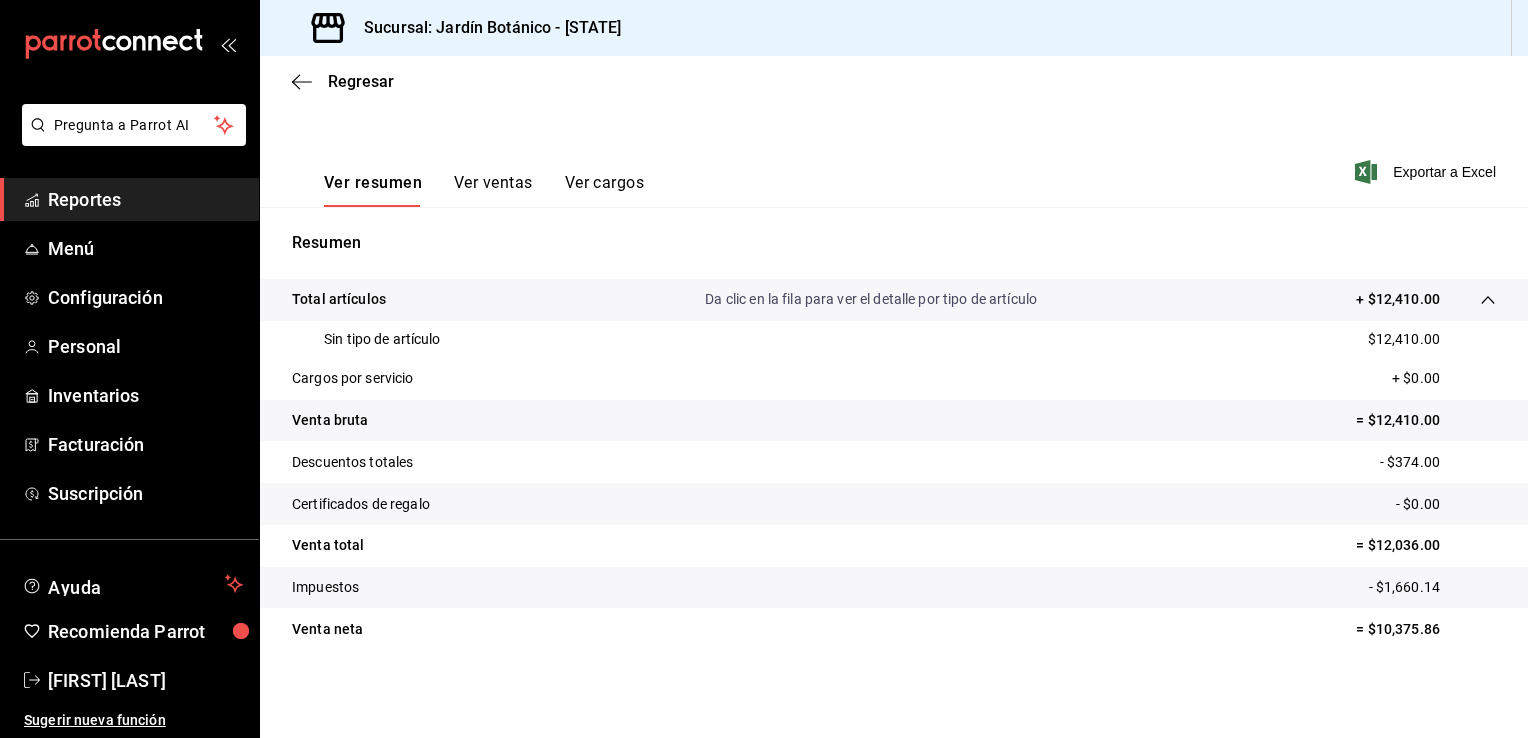 click on "Ver ventas" at bounding box center (493, 190) 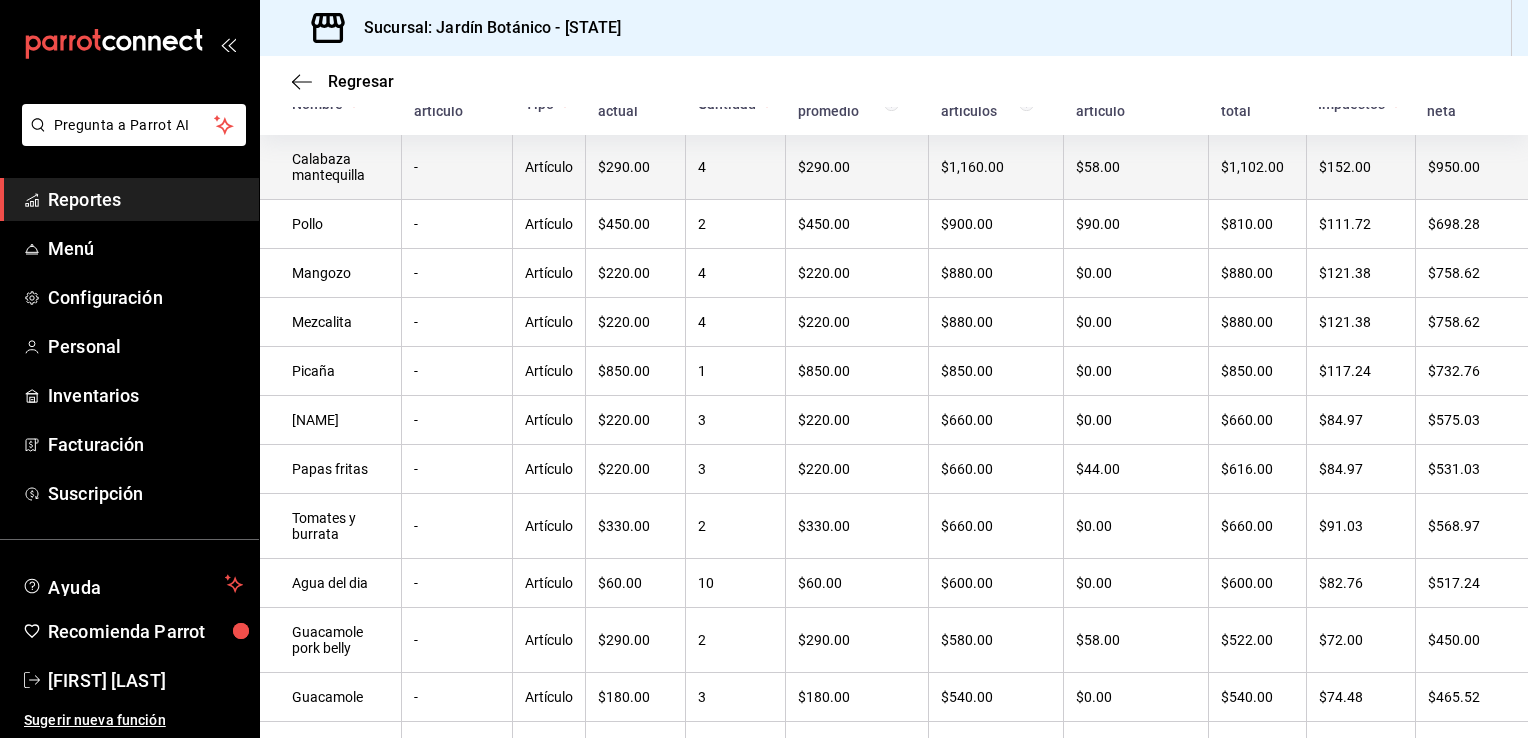 scroll, scrollTop: 400, scrollLeft: 0, axis: vertical 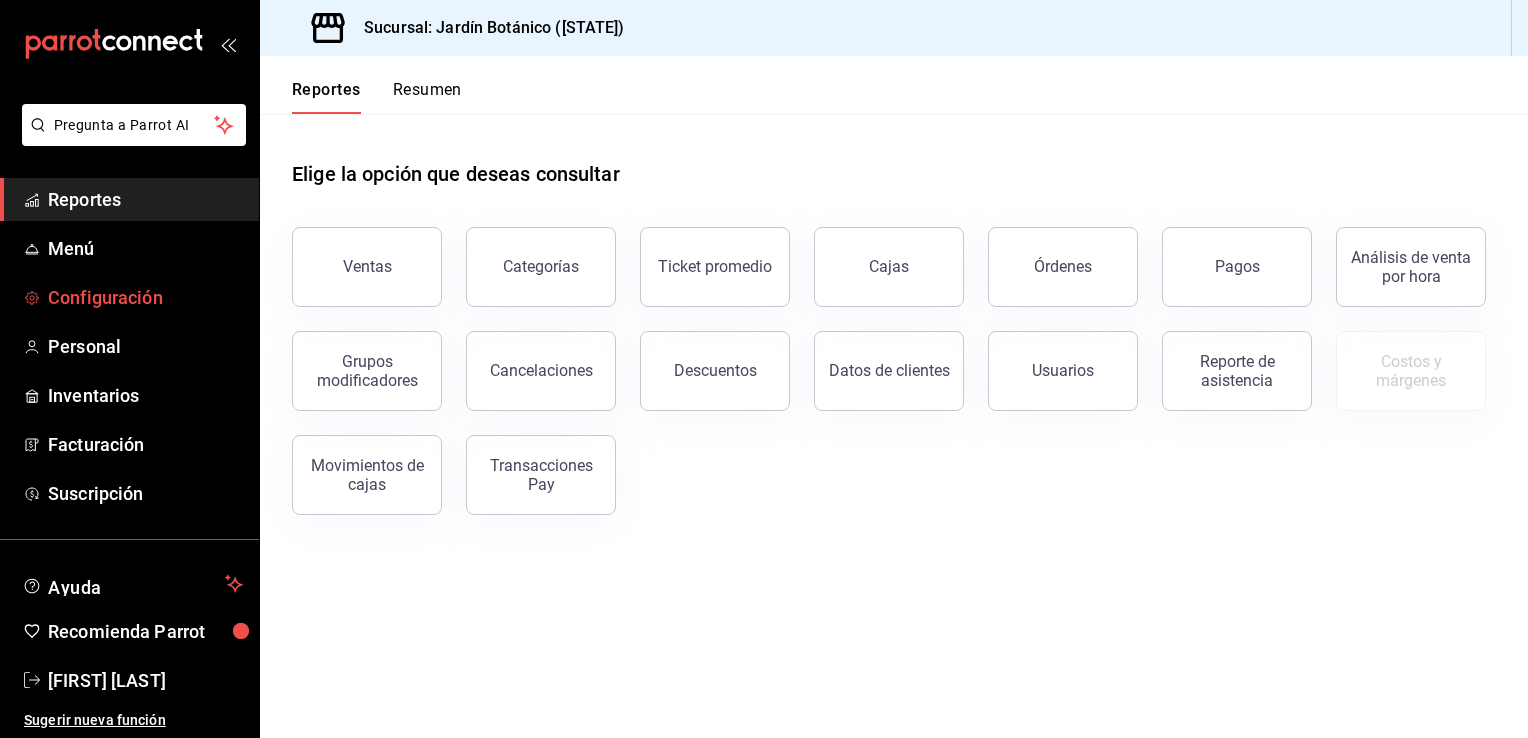 click on "Configuración" at bounding box center (145, 297) 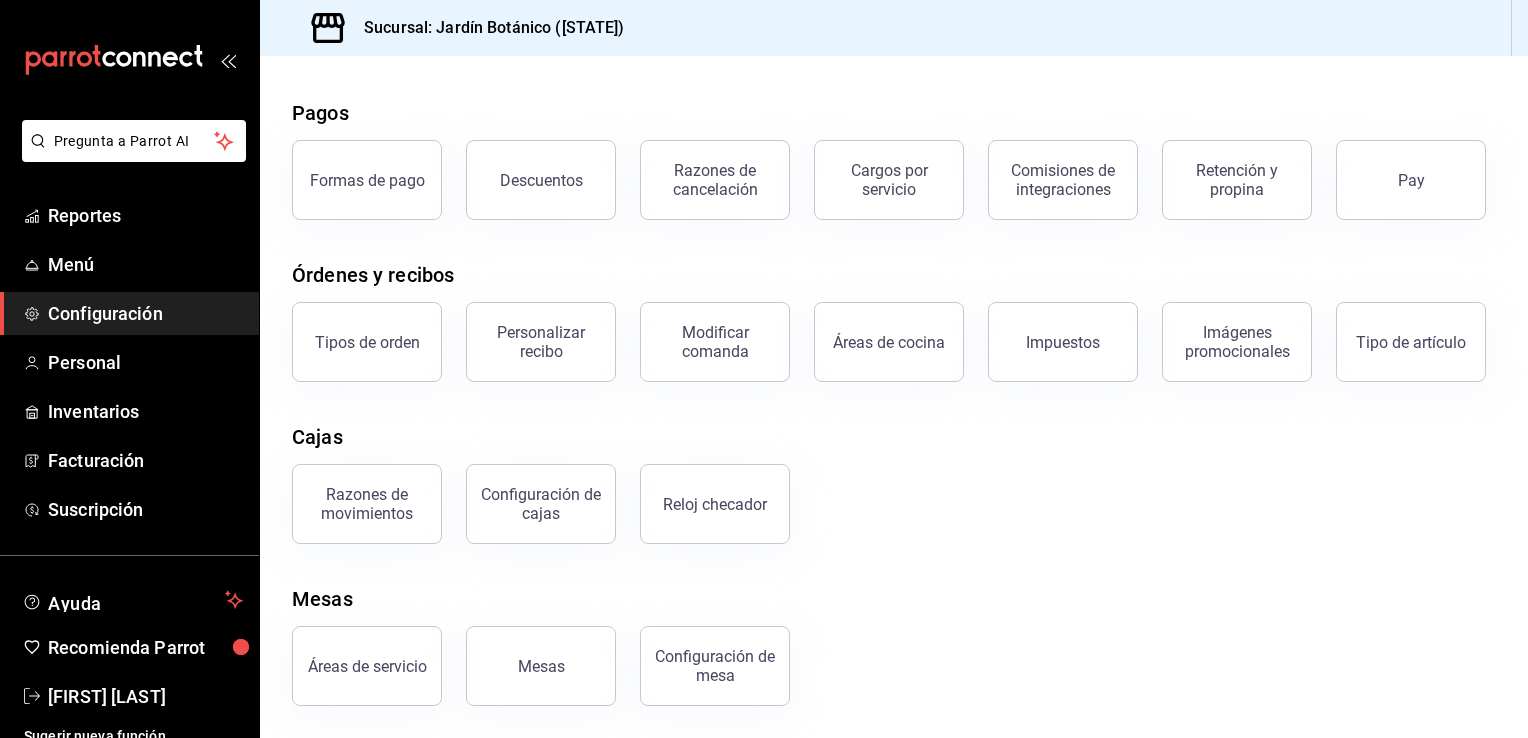 scroll, scrollTop: 0, scrollLeft: 0, axis: both 